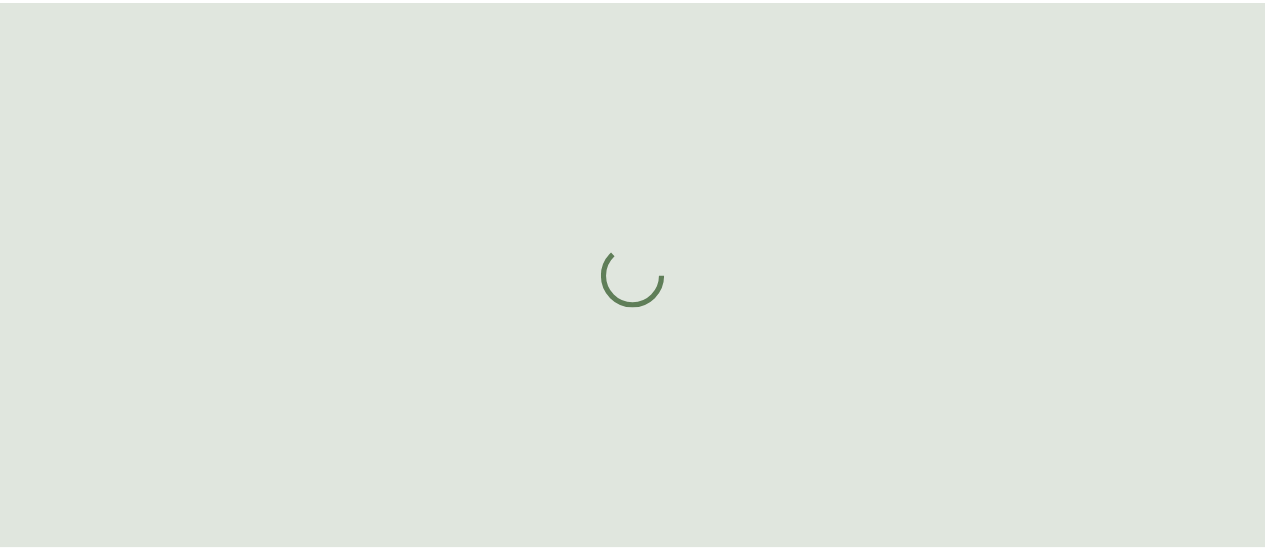 scroll, scrollTop: 0, scrollLeft: 0, axis: both 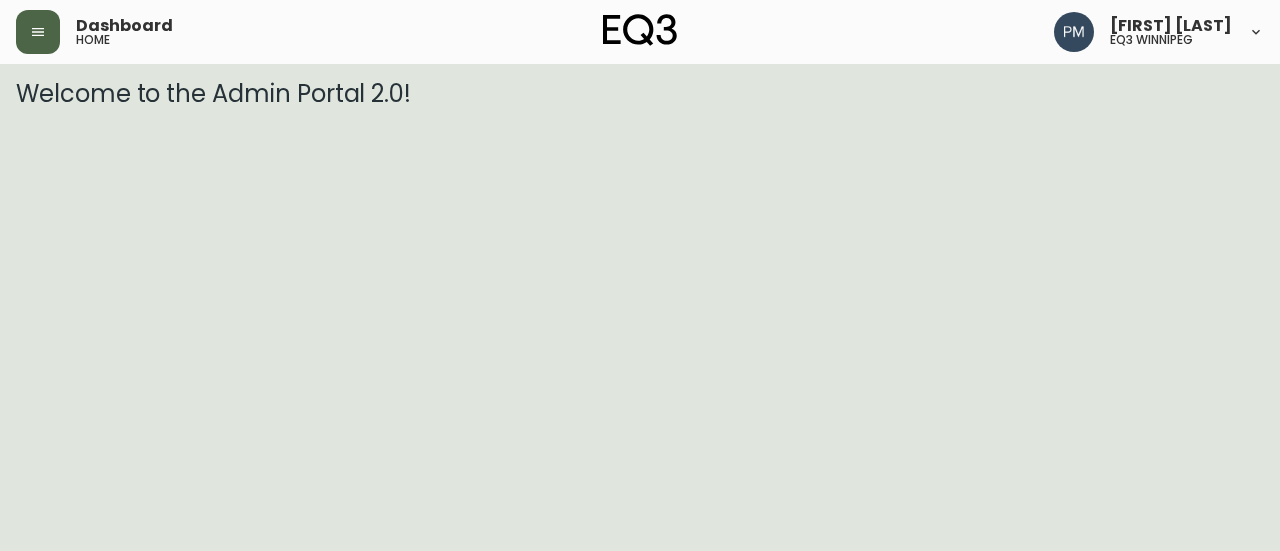 click 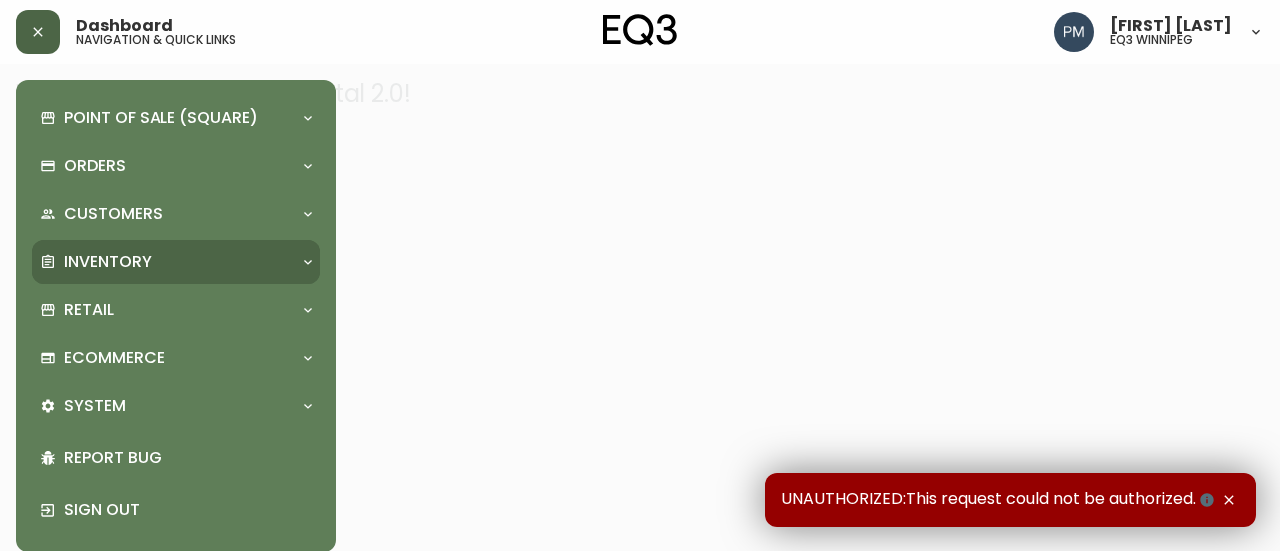 click on "Inventory" at bounding box center (108, 262) 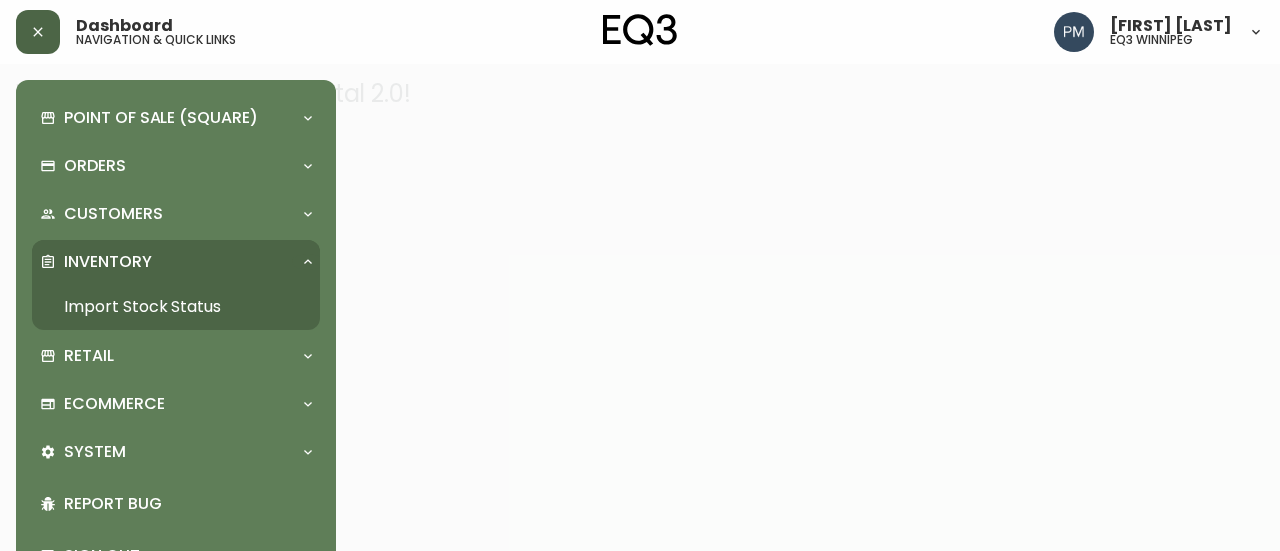 click on "Inventory" at bounding box center [108, 262] 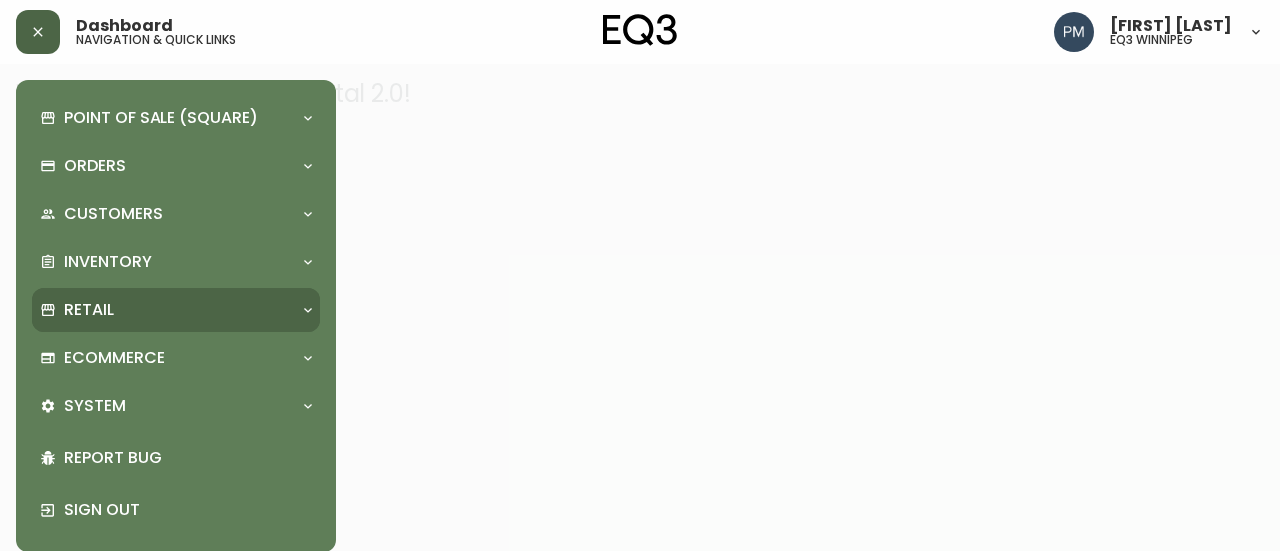 click on "Retail" at bounding box center (176, 310) 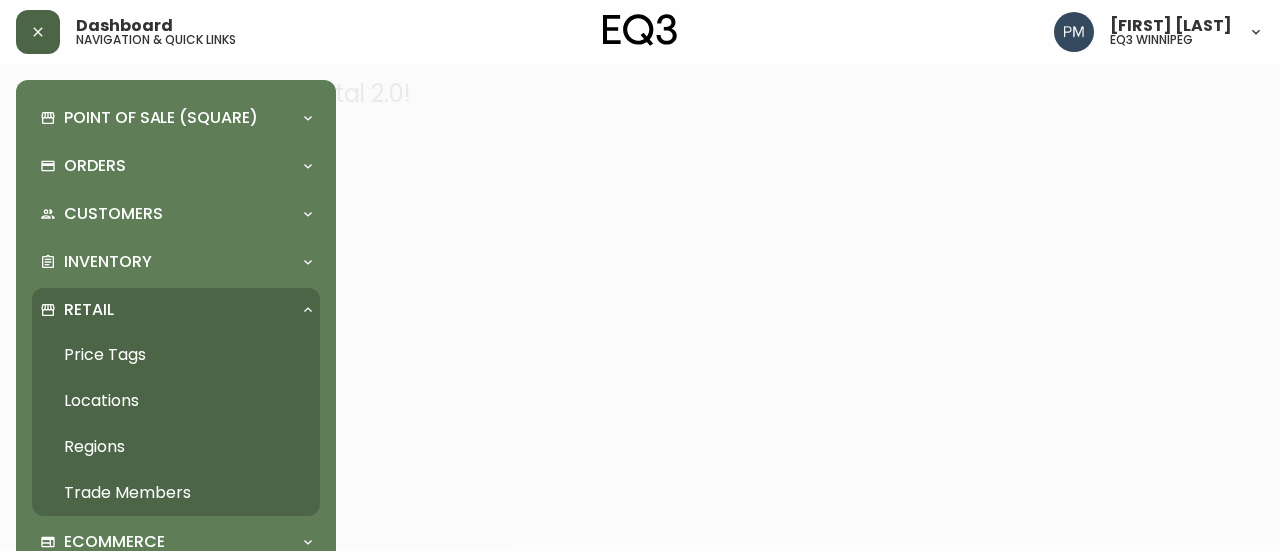 click on "Price Tags" at bounding box center (176, 355) 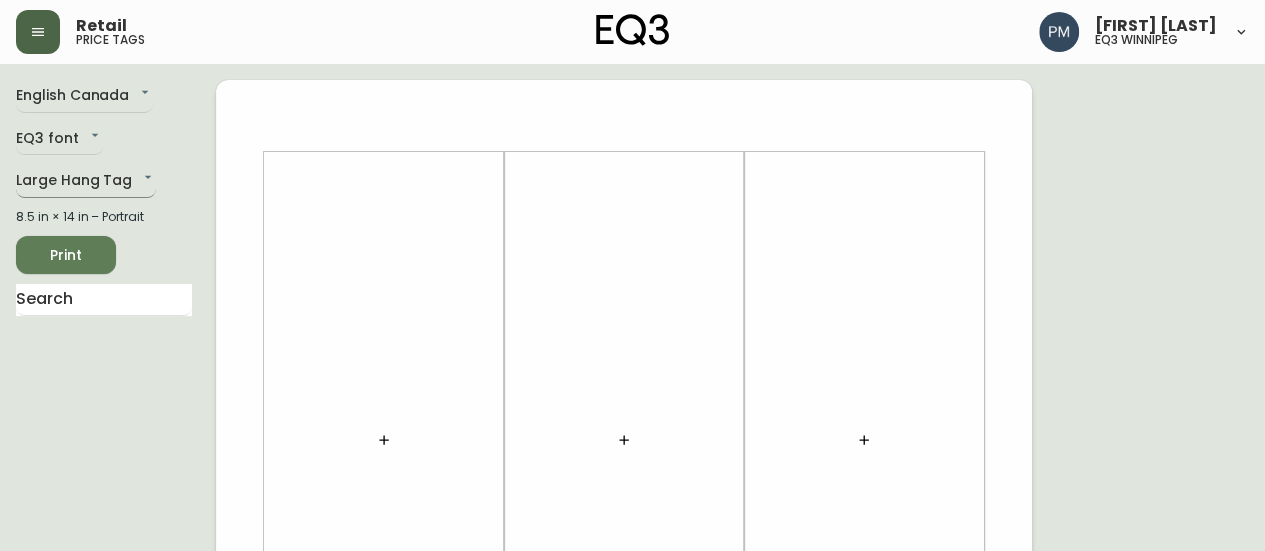 click on "Retail price tags [FIRST] [LAST] eq3 winnipeg English Canada en_CA EQ3 font EQ3 Large Hang Tag large 8.5 in × 14 in – Portrait Print" at bounding box center (632, 712) 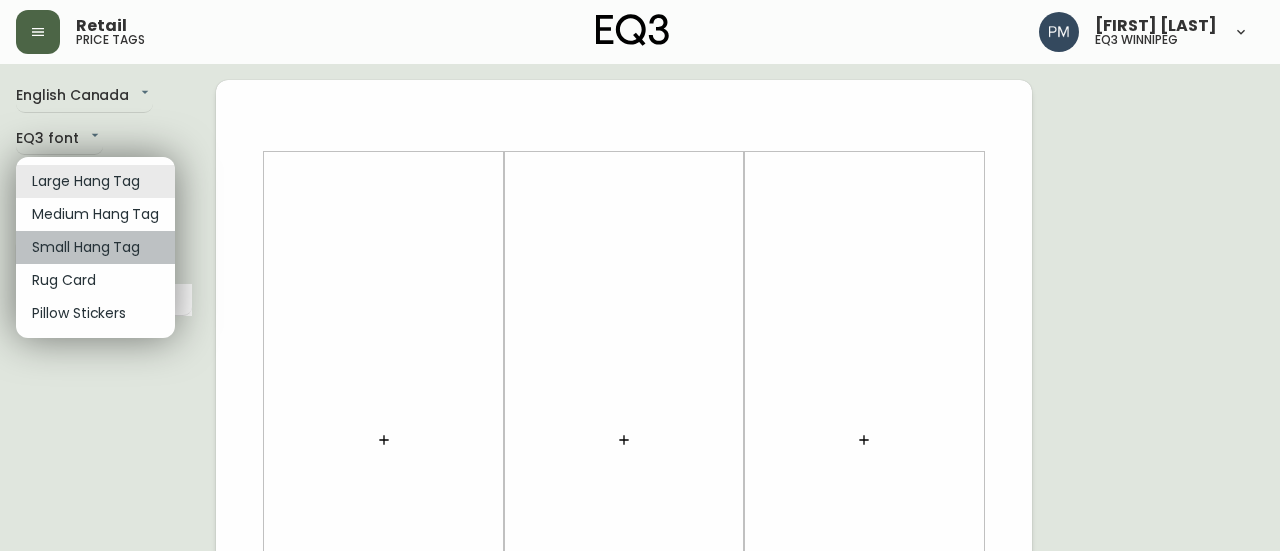 click on "Small Hang Tag" at bounding box center (95, 247) 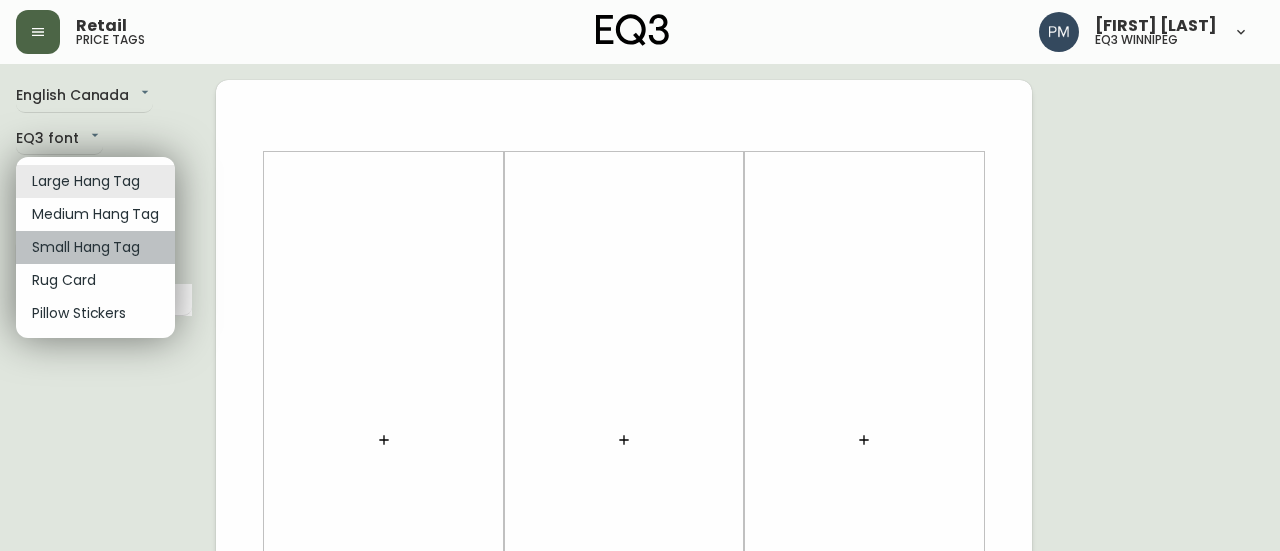 type on "small" 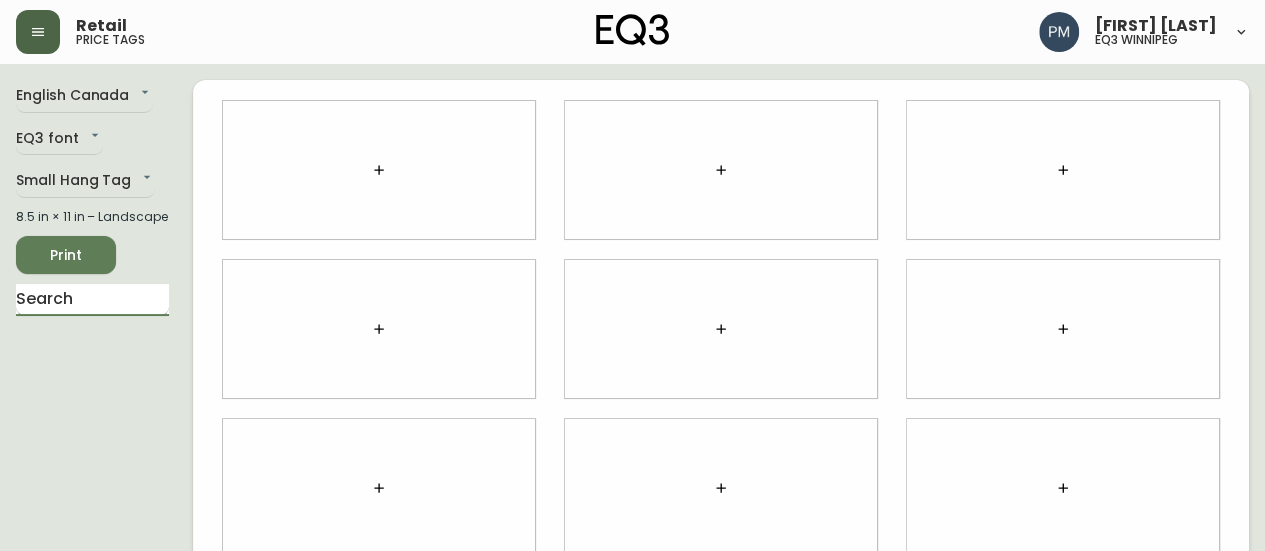 click at bounding box center [92, 300] 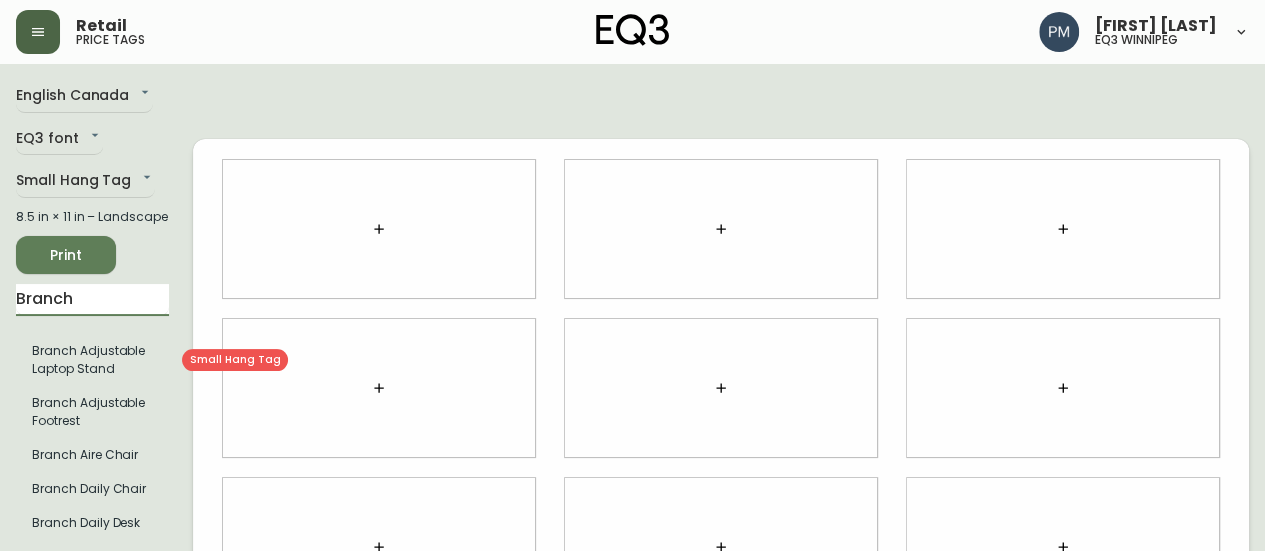 type on "Branch" 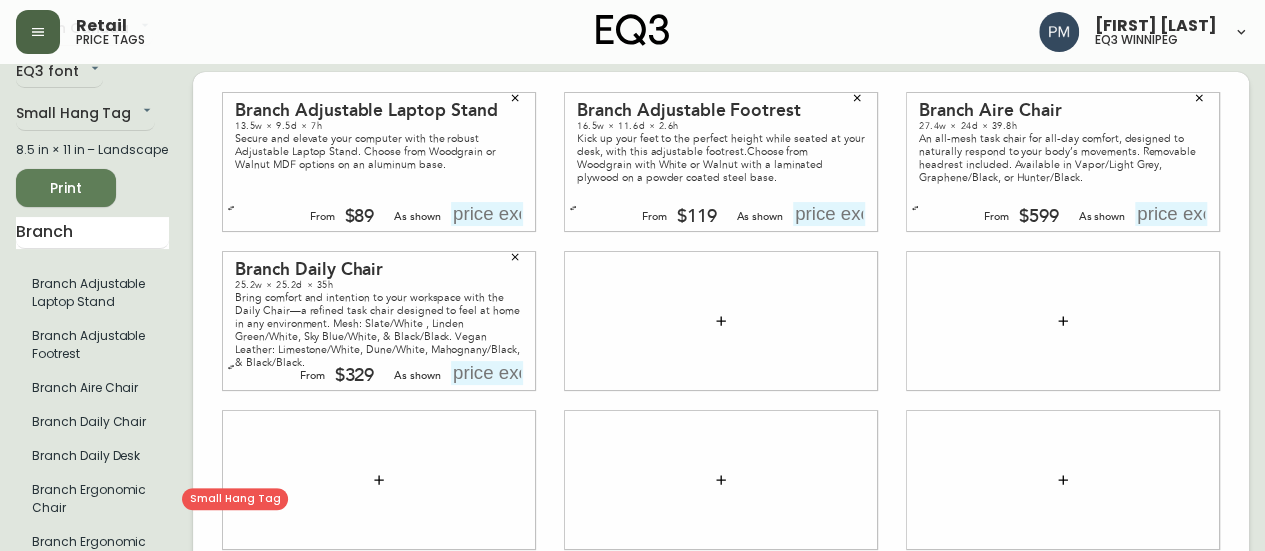 scroll, scrollTop: 125, scrollLeft: 0, axis: vertical 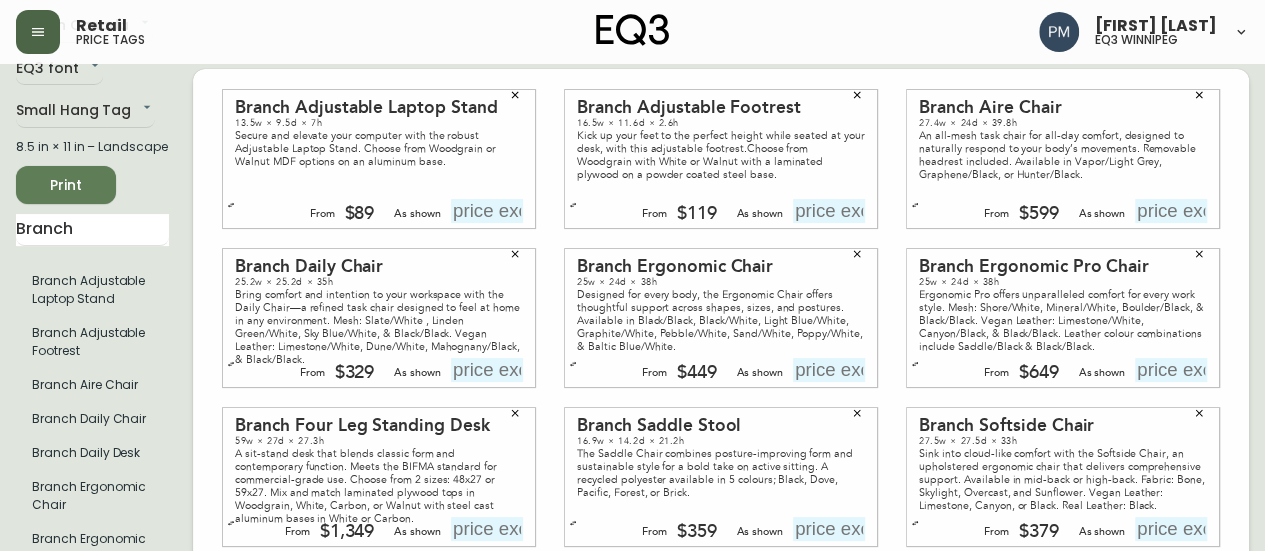 click at bounding box center [231, 205] 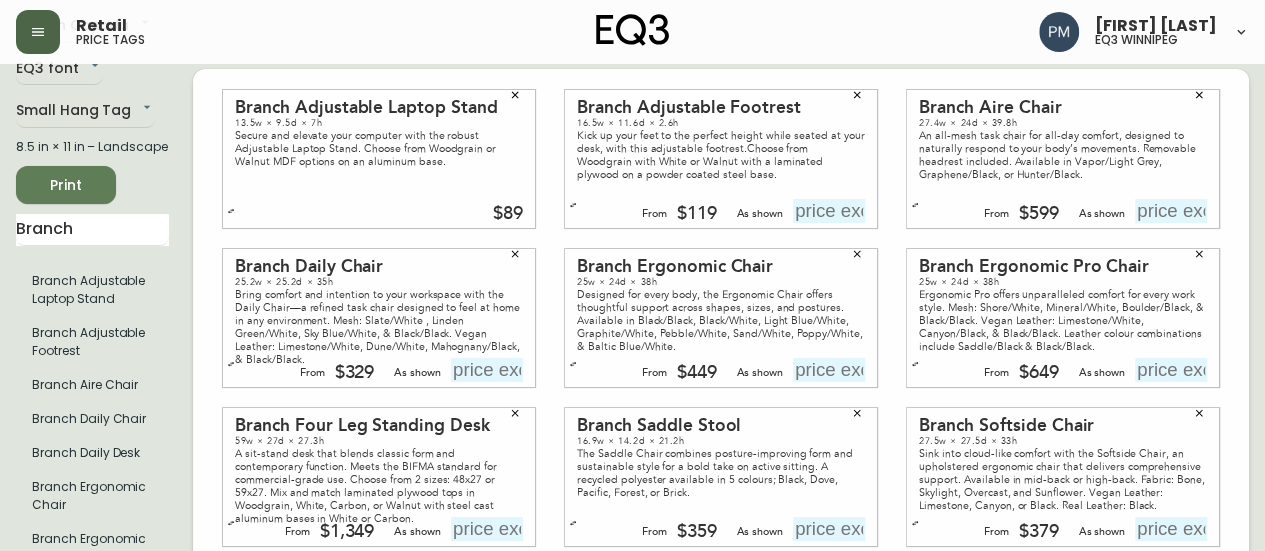 click 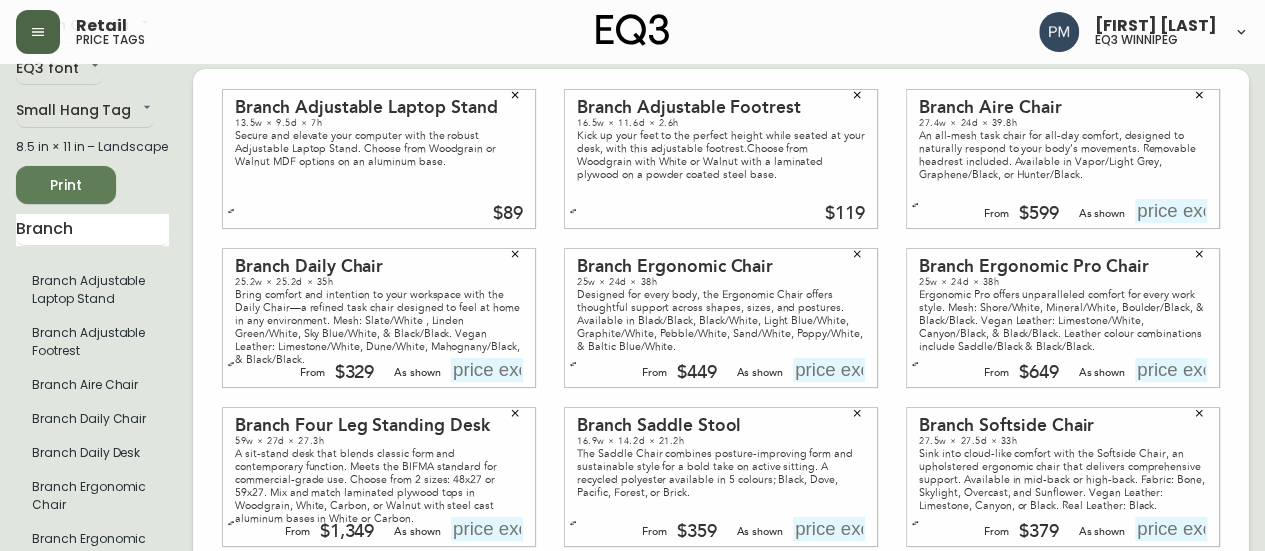 click at bounding box center (915, 205) 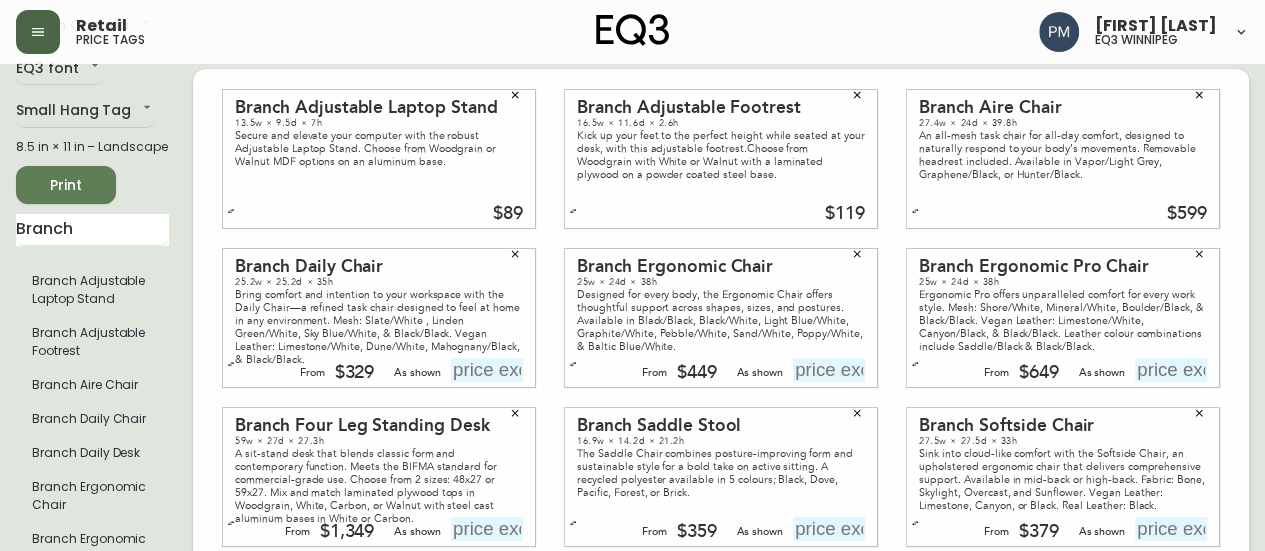 click at bounding box center (231, 364) 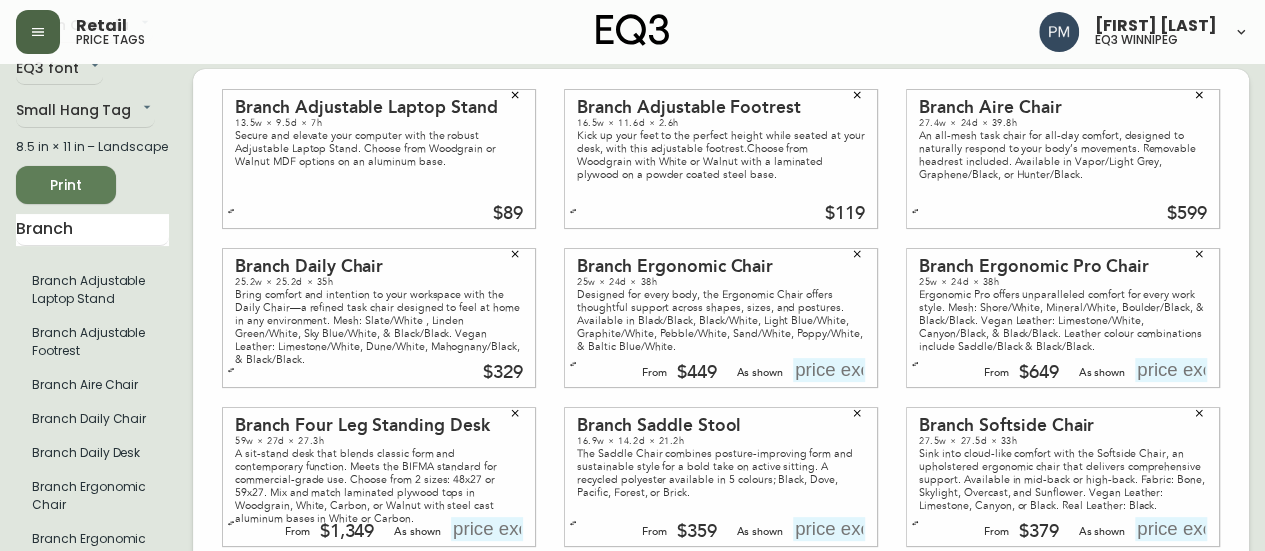 click at bounding box center (829, 370) 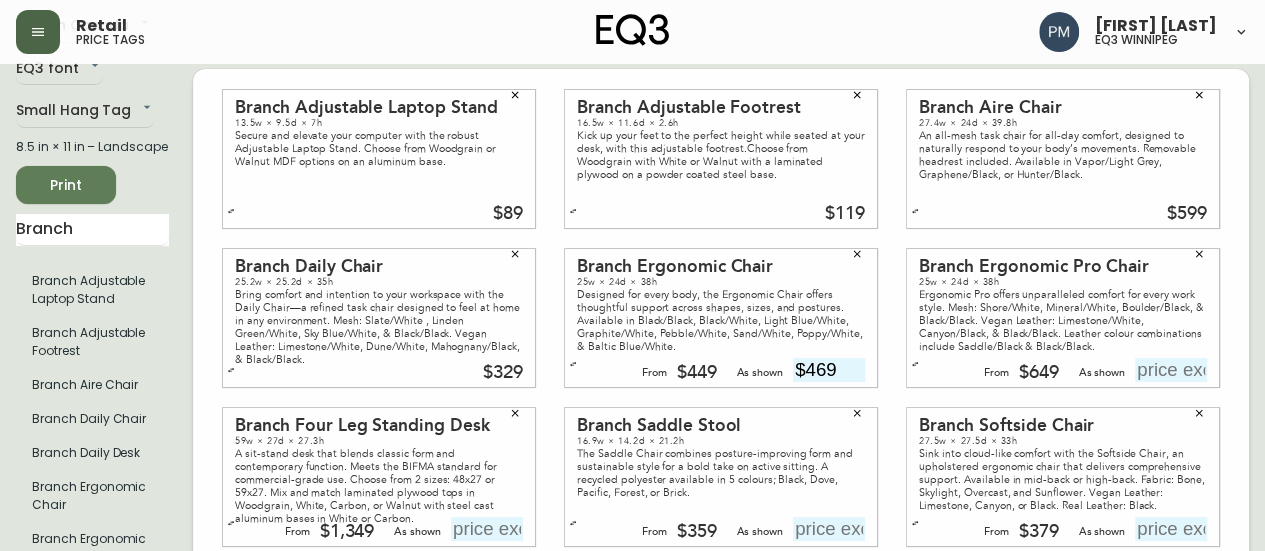 type on "$469" 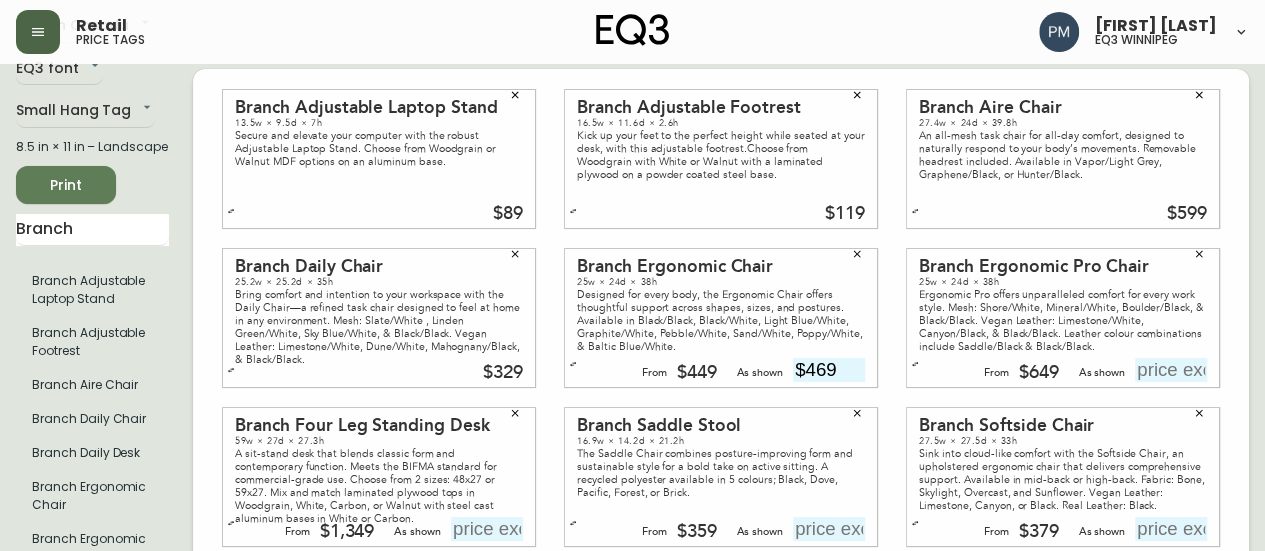 click at bounding box center [1171, 370] 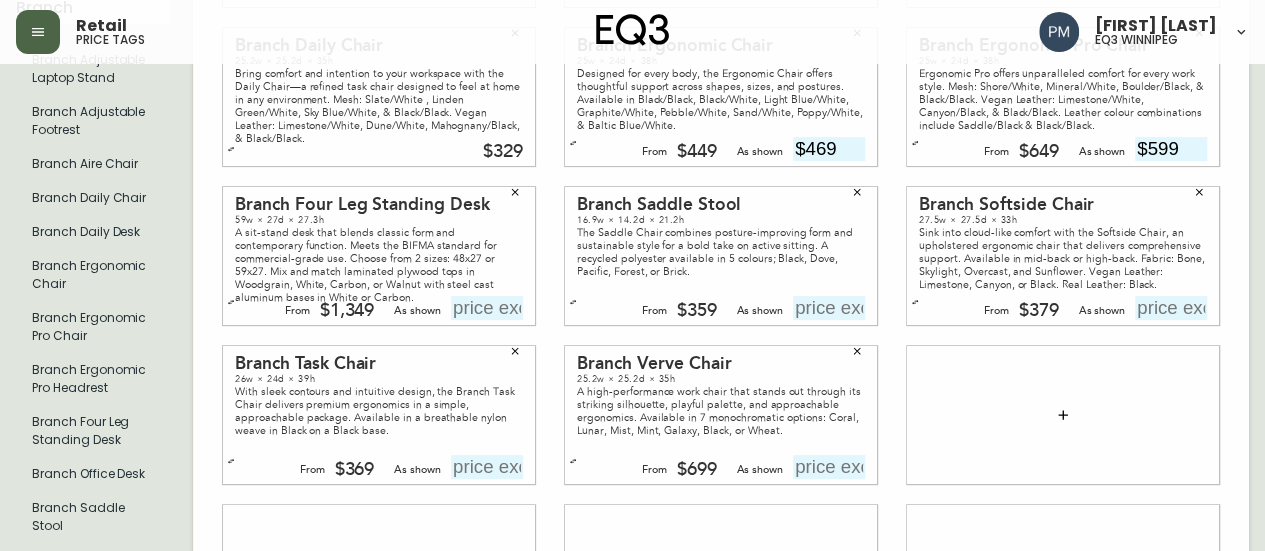 scroll, scrollTop: 294, scrollLeft: 0, axis: vertical 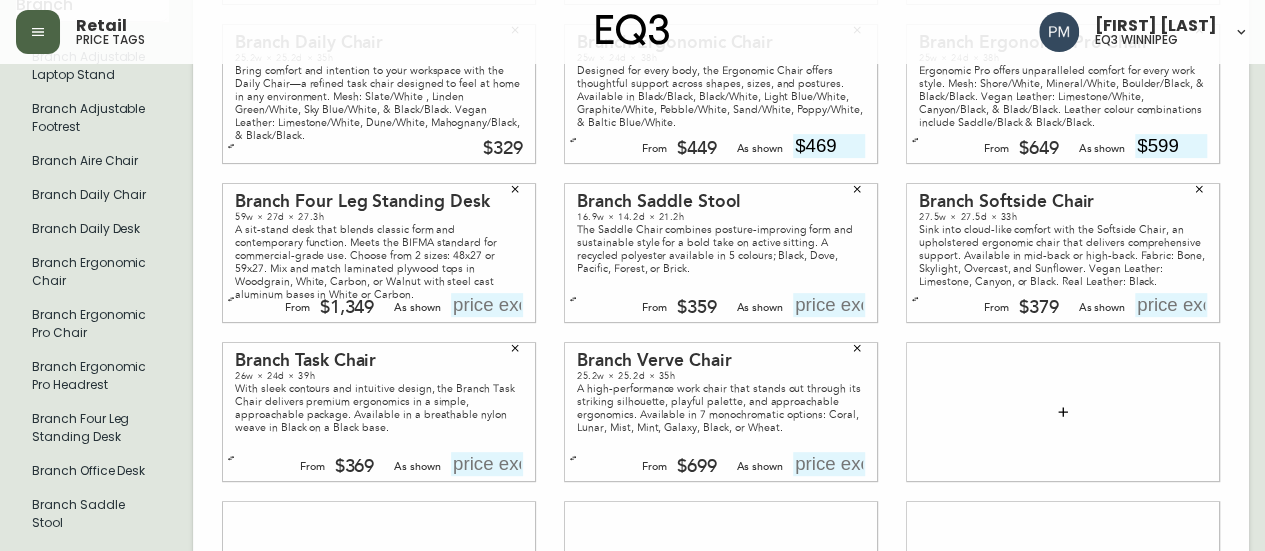 type on "$599" 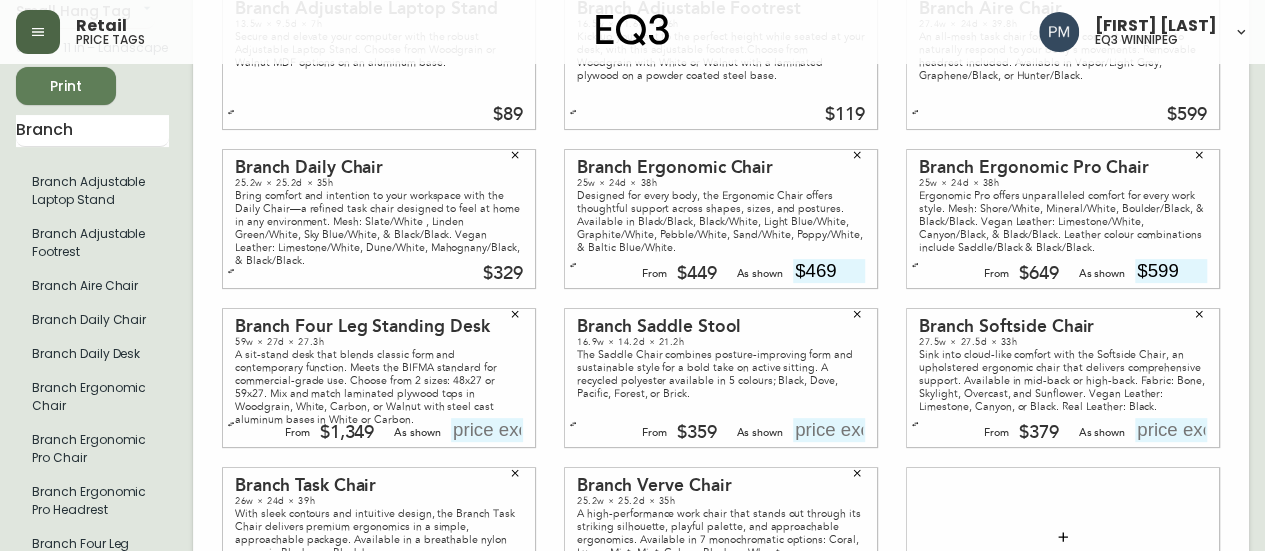 scroll, scrollTop: 94, scrollLeft: 0, axis: vertical 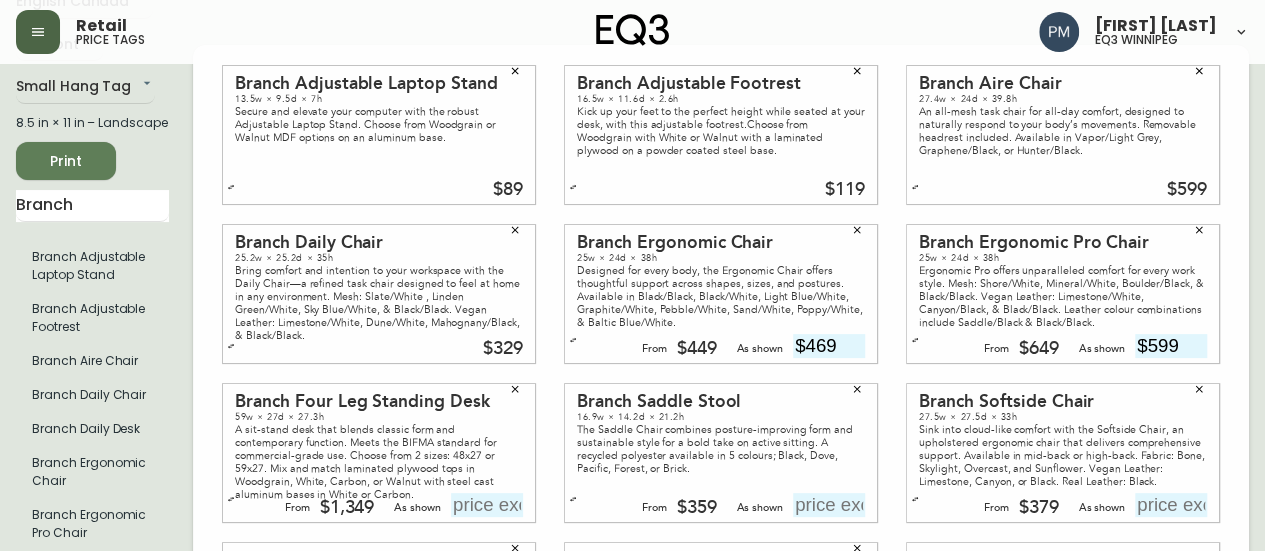 click 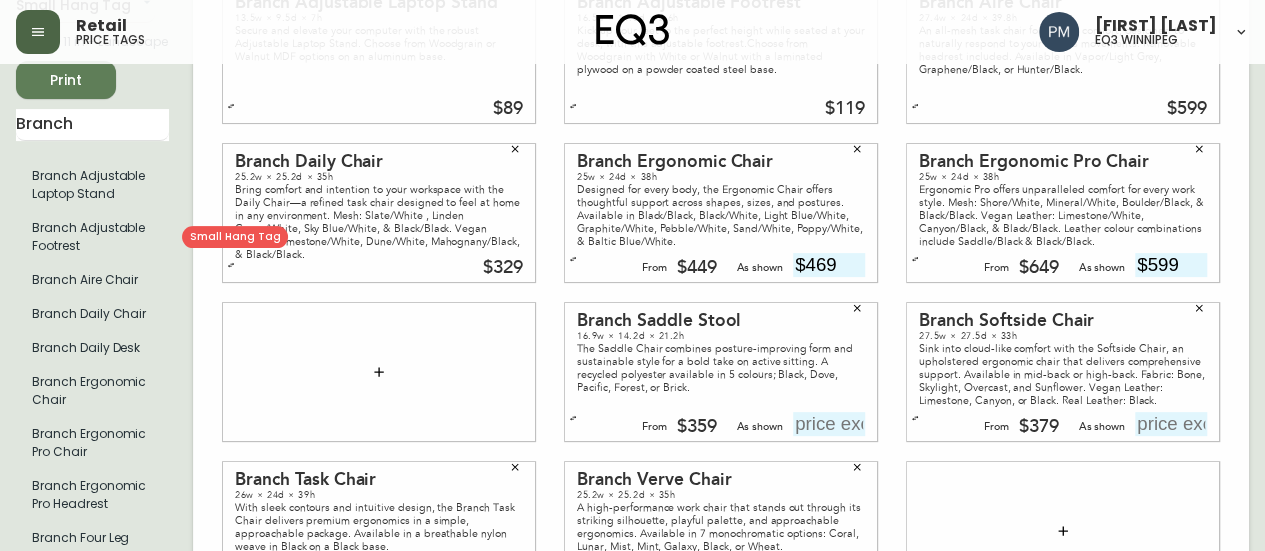 scroll, scrollTop: 94, scrollLeft: 0, axis: vertical 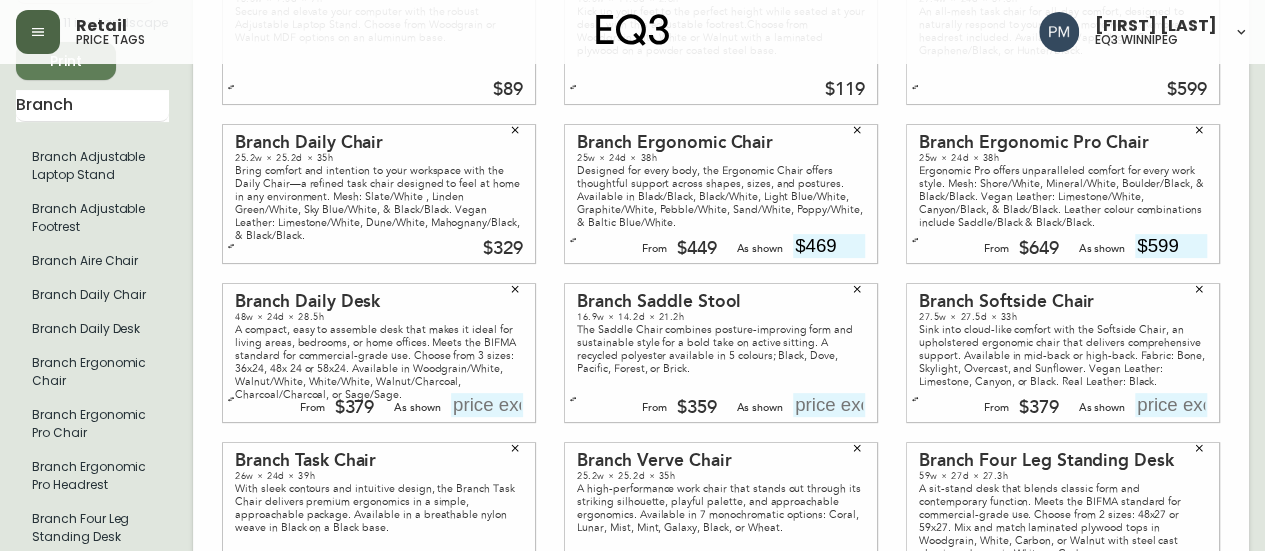 click at bounding box center (829, 405) 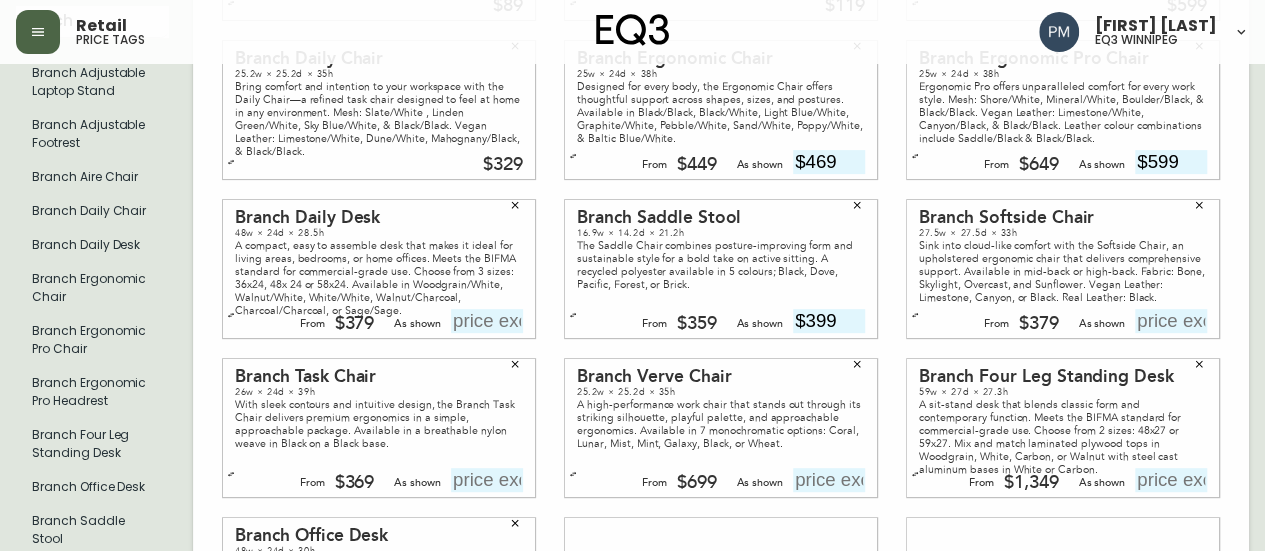 scroll, scrollTop: 244, scrollLeft: 0, axis: vertical 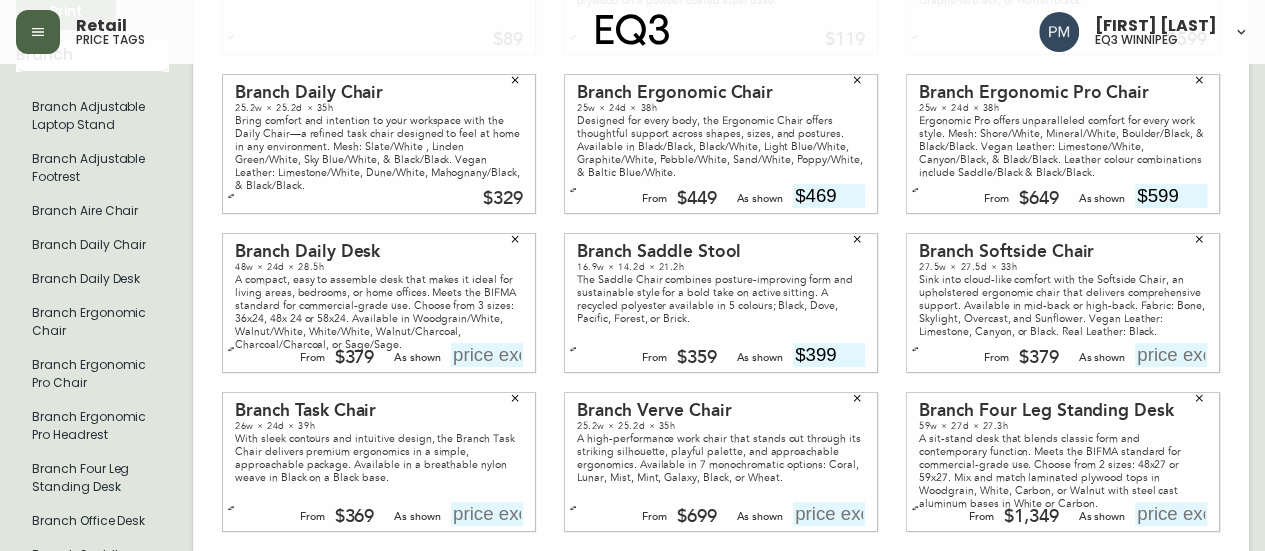 type on "$399" 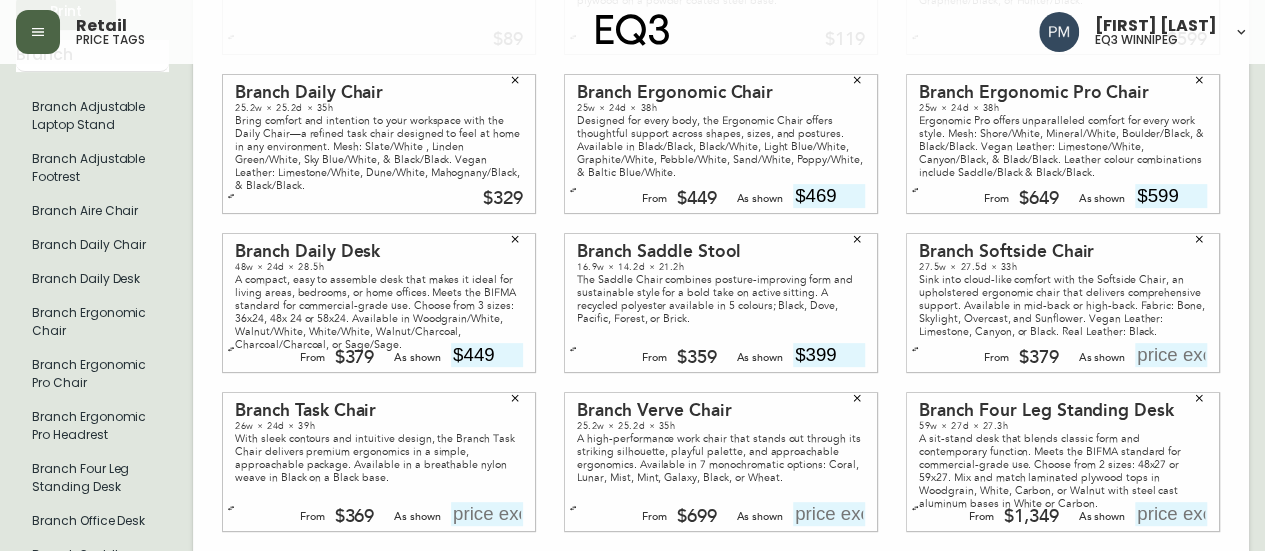 type on "$449" 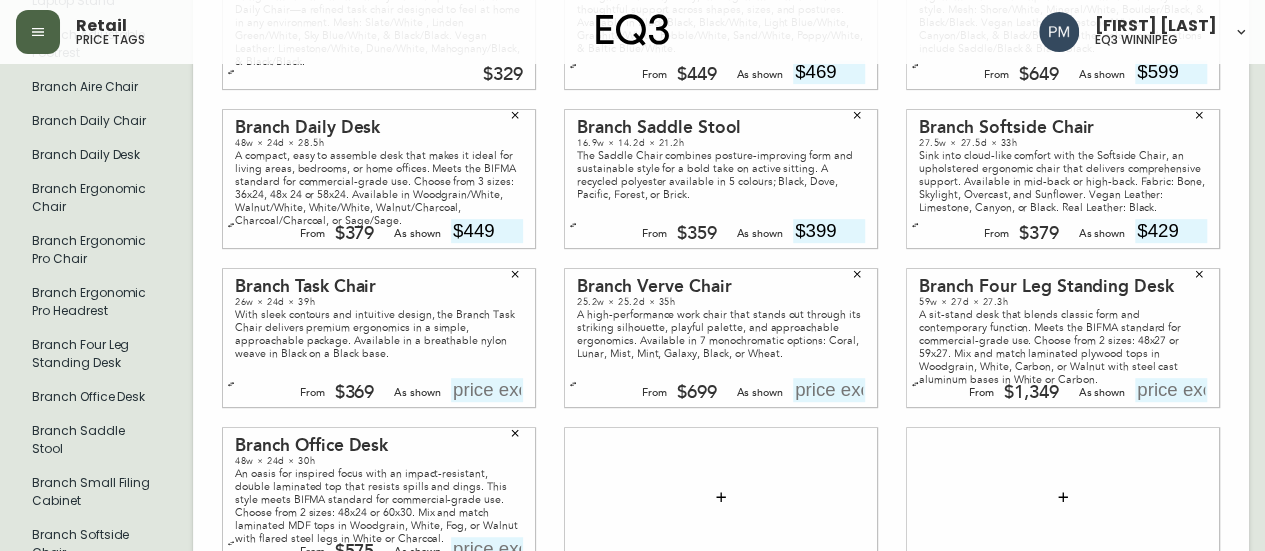 scroll, scrollTop: 370, scrollLeft: 0, axis: vertical 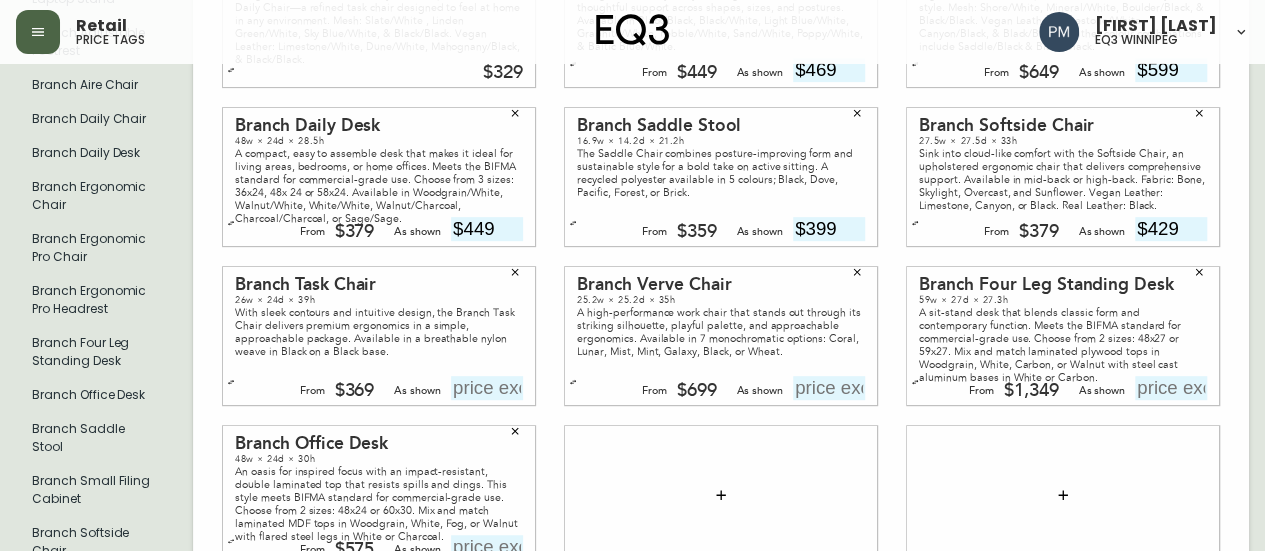 type on "$429" 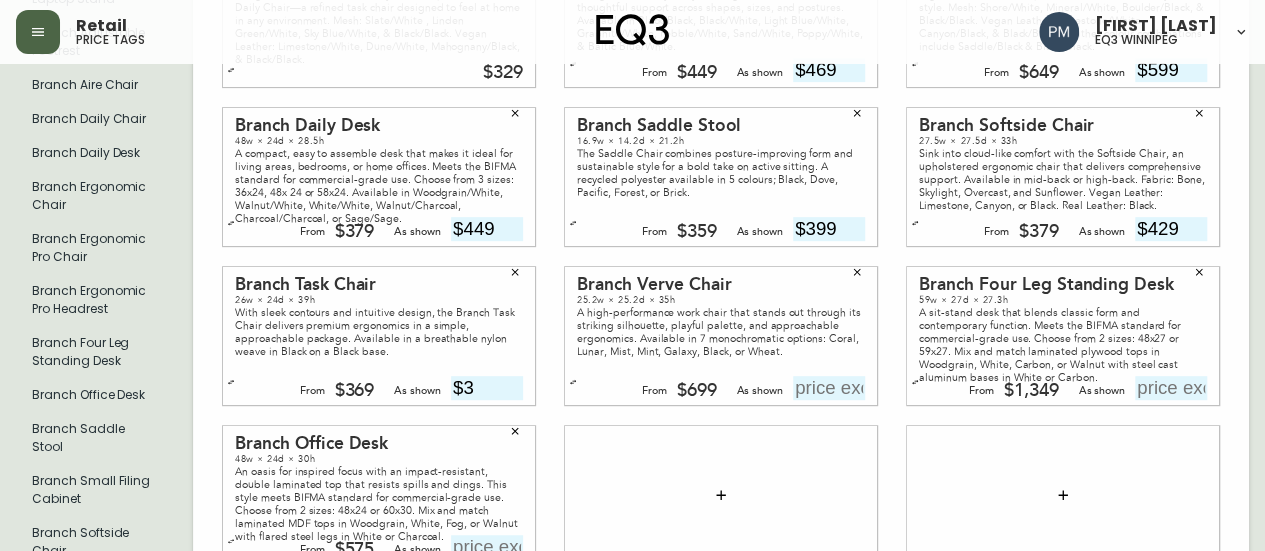 type on "$3" 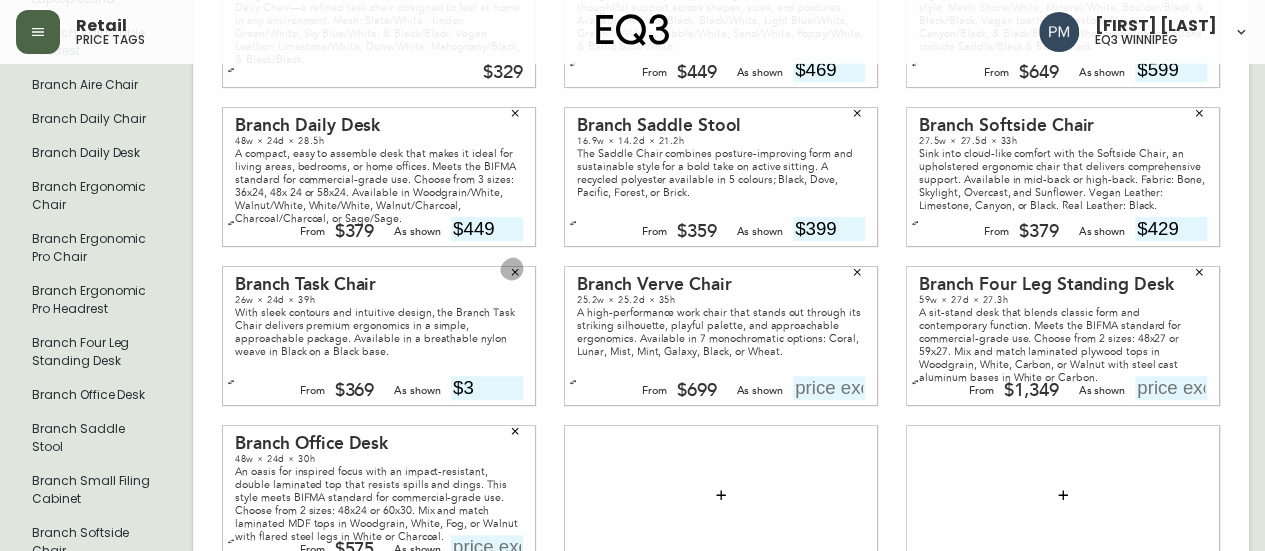 click 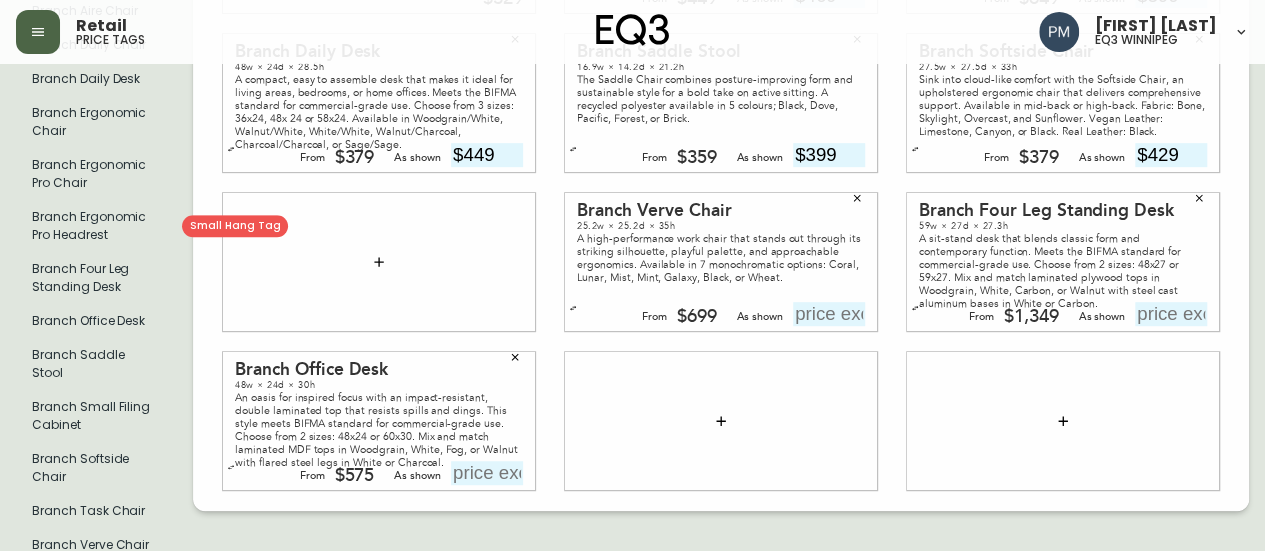 scroll, scrollTop: 444, scrollLeft: 0, axis: vertical 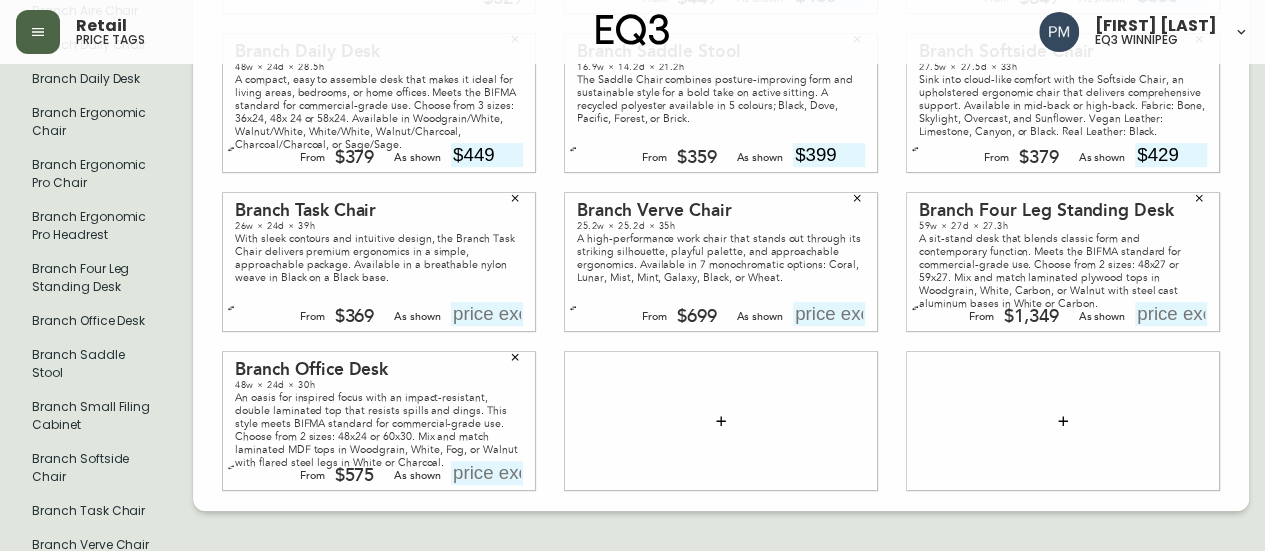 click 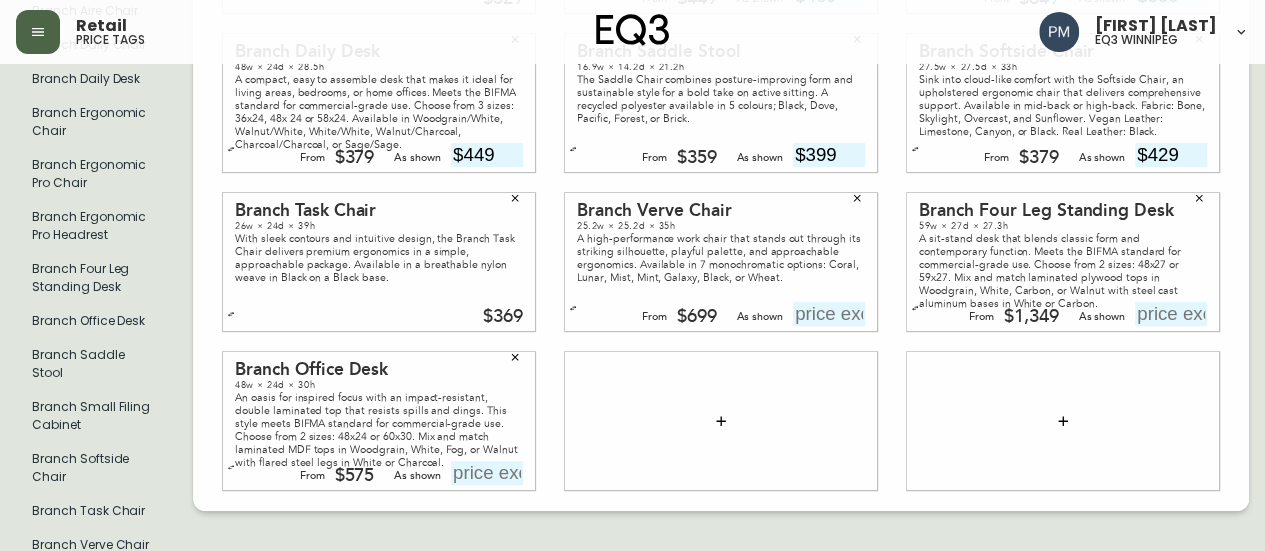 click on "Branch Verve Chair 25.2w × 25.2d × 35h A high-performance work chair that stands out through its striking silhouette, playful palette, and approachable ergonomics. Available in 7 monochromatic options: Coral, Lunar, Mist, Mint, Galaxy, Black, or Wheat. From $699 As shown" at bounding box center [721, 262] 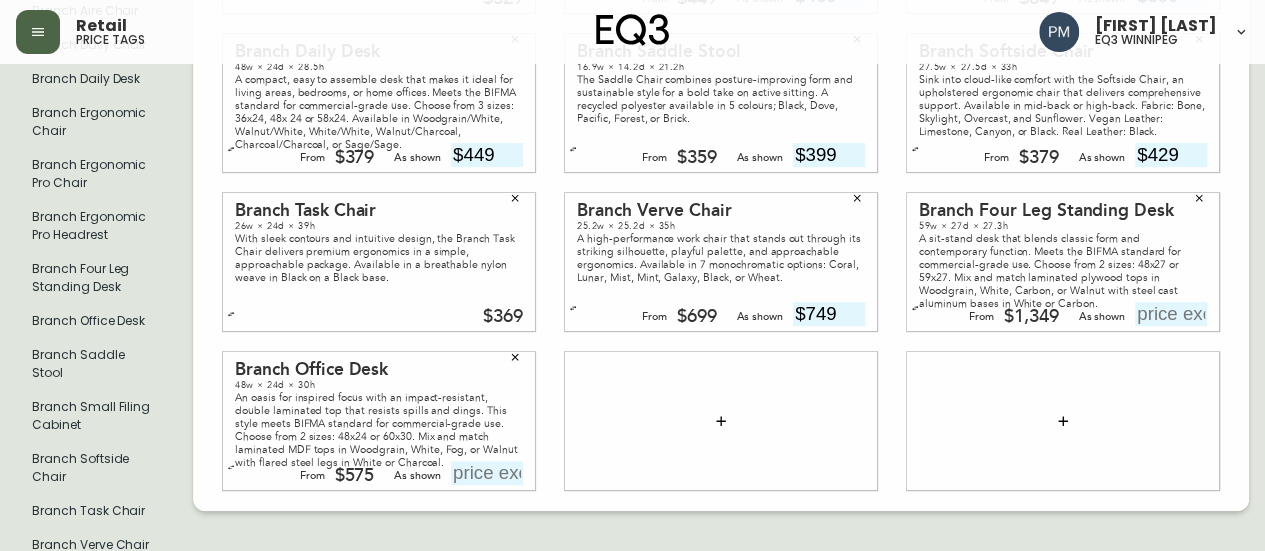 type on "$749" 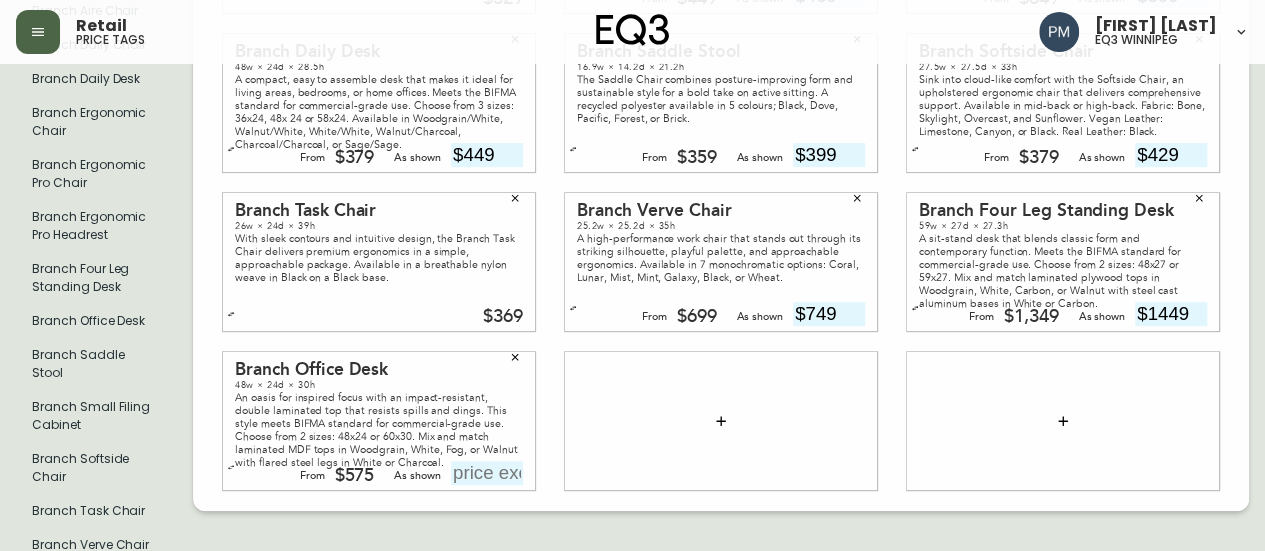 type on "$1449" 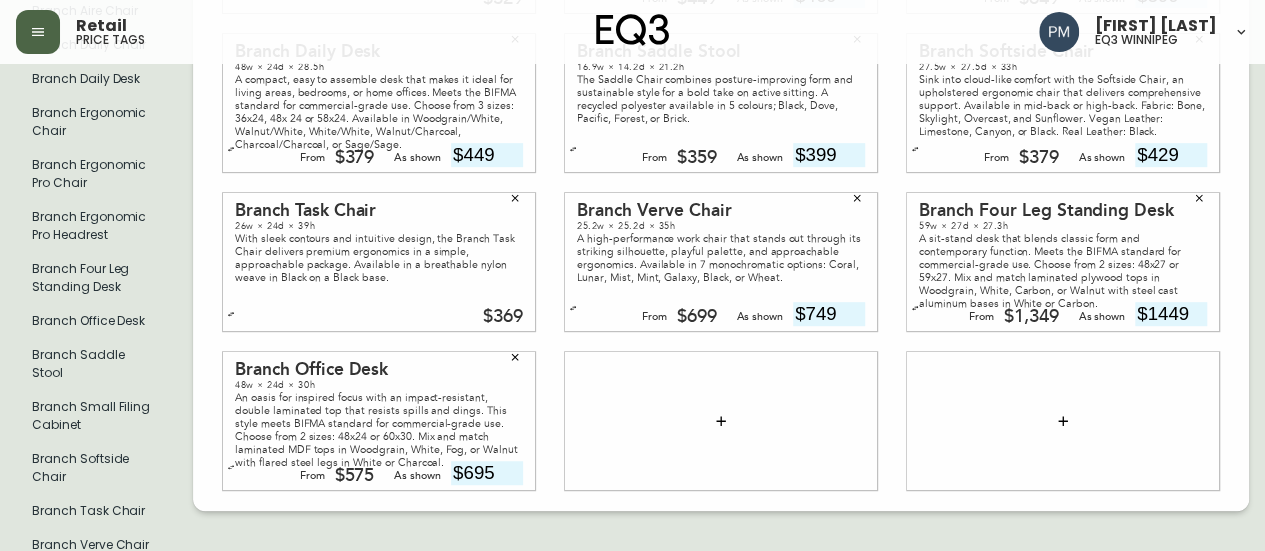 type on "$695" 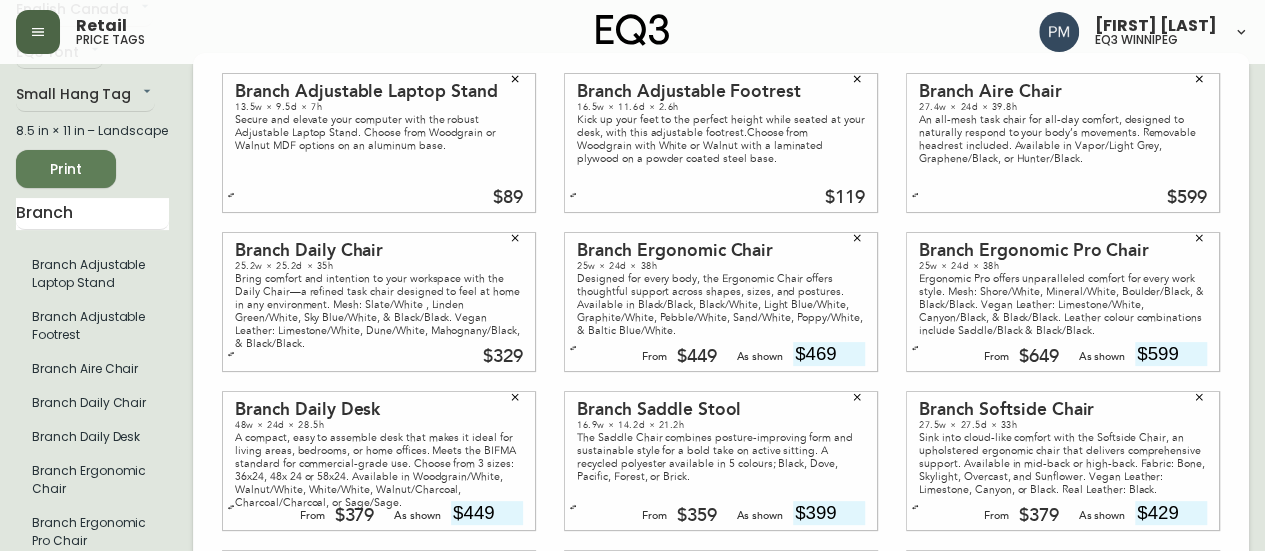 scroll, scrollTop: 0, scrollLeft: 0, axis: both 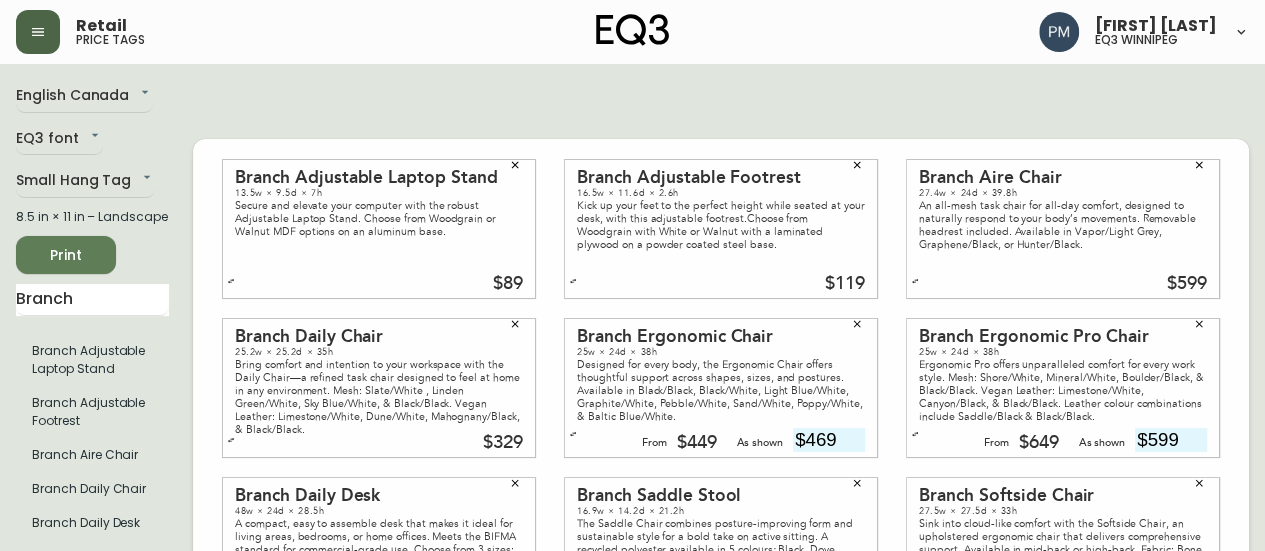 click on "Branch Adjustable Laptop Stand 13.5w × 9.5d × 7h Secure and elevate your computer with the robust Adjustable Laptop Stand. Choose from Woodgrain or Walnut MDF options on an aluminum base. $89 Branch Adjustable Footrest 16.5w × 11.6d × 2.6h Kick up your feet to the perfect height while seated at your desk, with this adjustable footrest.Choose from Woodgrain with White or Walnut with a laminated plywood on a powder coated steel base. $119 Branch Aire Chair 27.4w × 24d × 39.8h An all-mesh task chair for all-day comfort, designed to naturally respond to your body’s movements. Removable headrest included. Available in Vapor/Light Grey, Graphene/Black, or Hunter/Black. $599 Branch Daily Chair 25.2w × 25.2d × 35h Bring comfort and intention to your workspace with the Daily Chair—a refined task chair designed to feel at home in any environment. Mesh: Slate/White , Linden Green/White, Sky Blue/White, & Black/Black. Vegan Leather: Limestone/White, Dune/White, Mahognany/Black, & Black/Black." at bounding box center (721, 547) 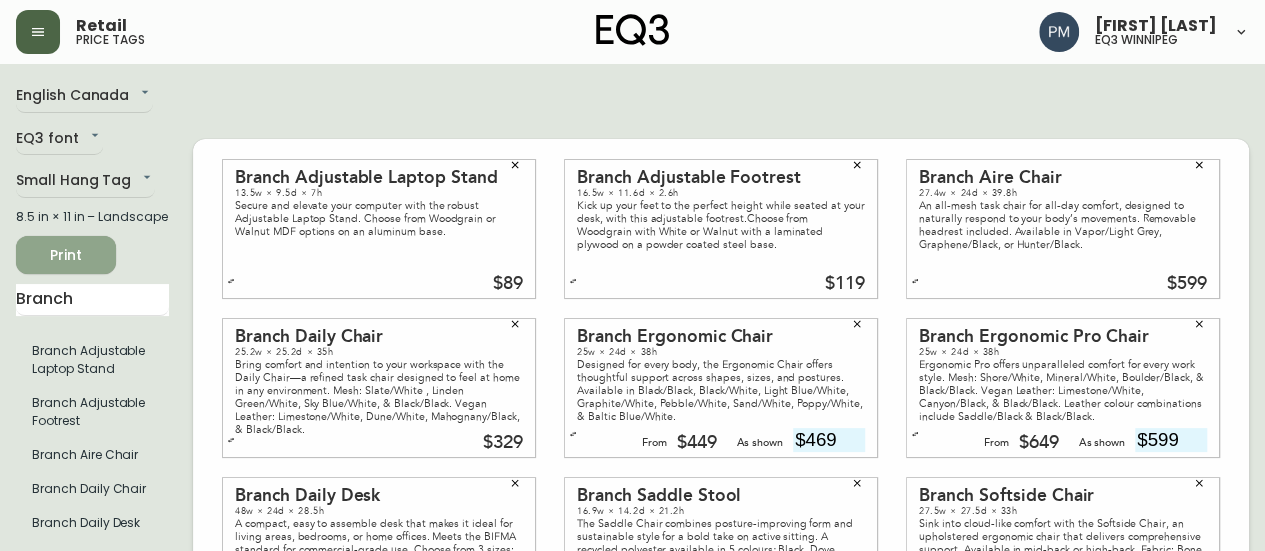 click on "Print" at bounding box center [66, 255] 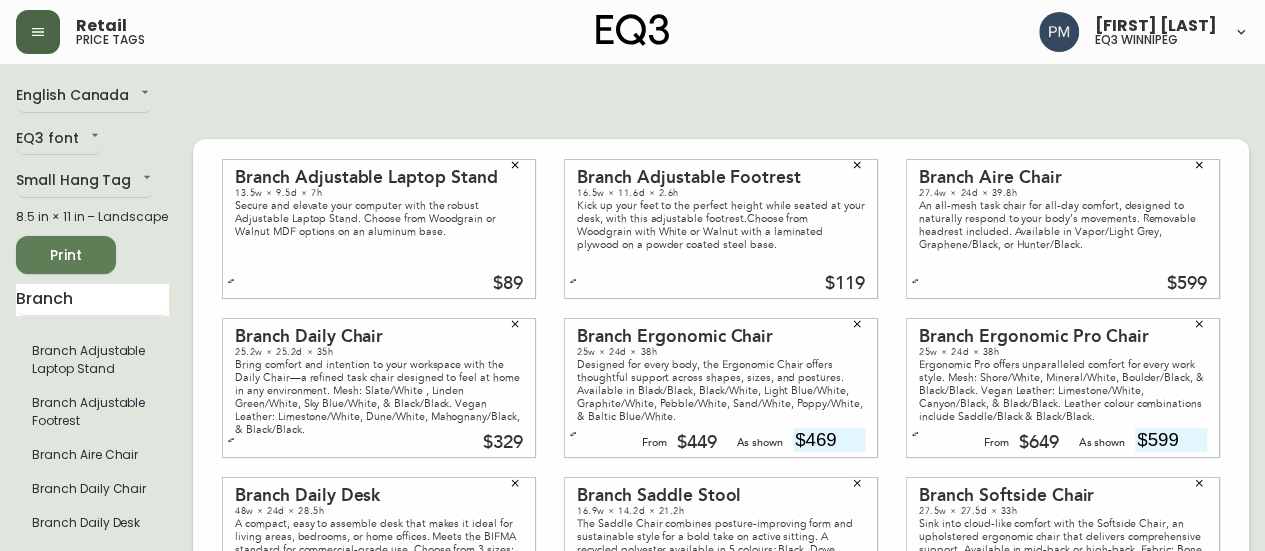 scroll, scrollTop: 0, scrollLeft: 0, axis: both 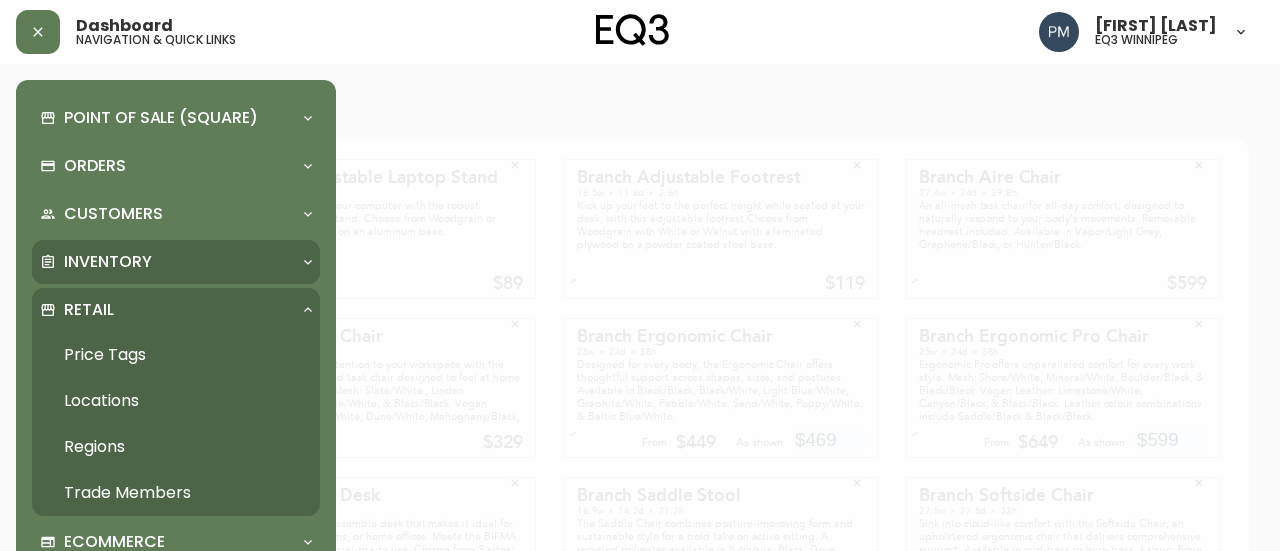 click on "Inventory" at bounding box center [176, 262] 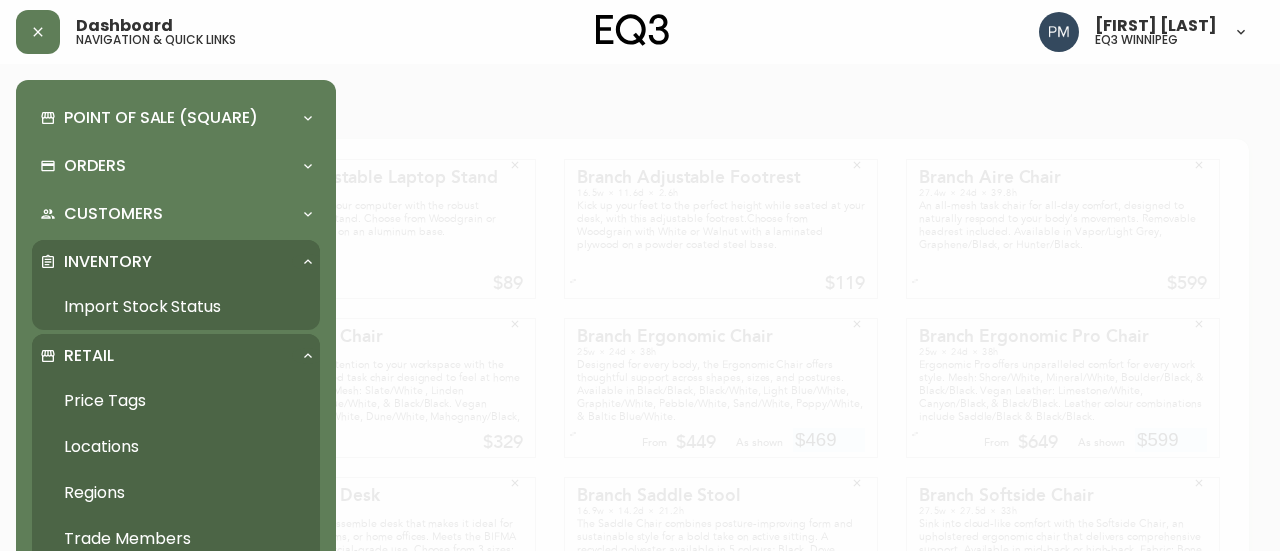 click on "Import Stock Status" at bounding box center [176, 307] 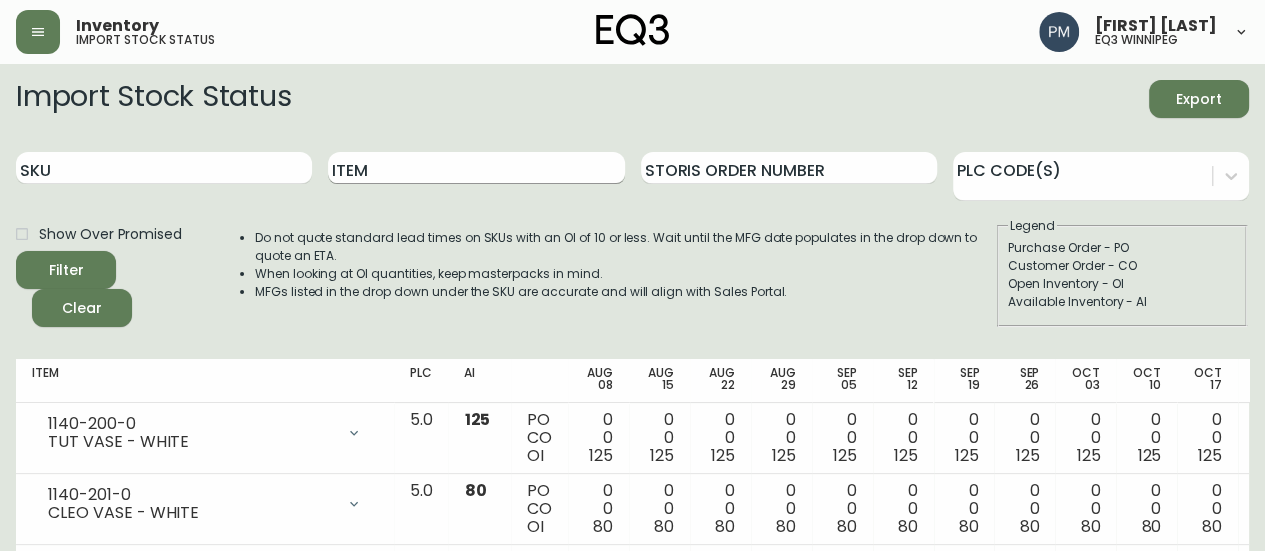 click on "Item" at bounding box center (476, 168) 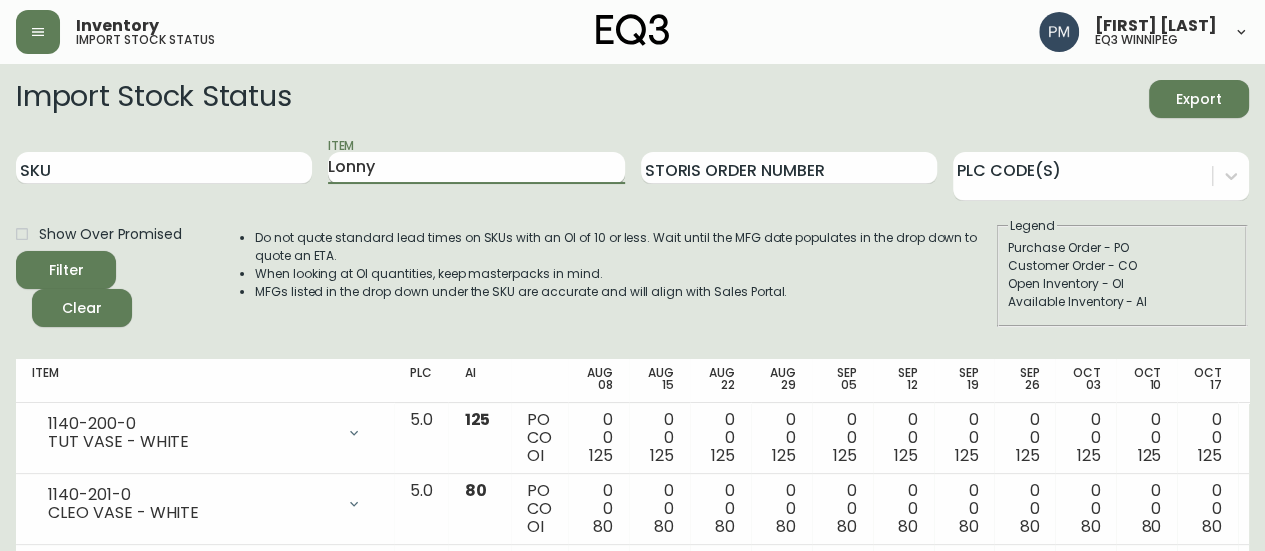 click on "Filter" at bounding box center (66, 270) 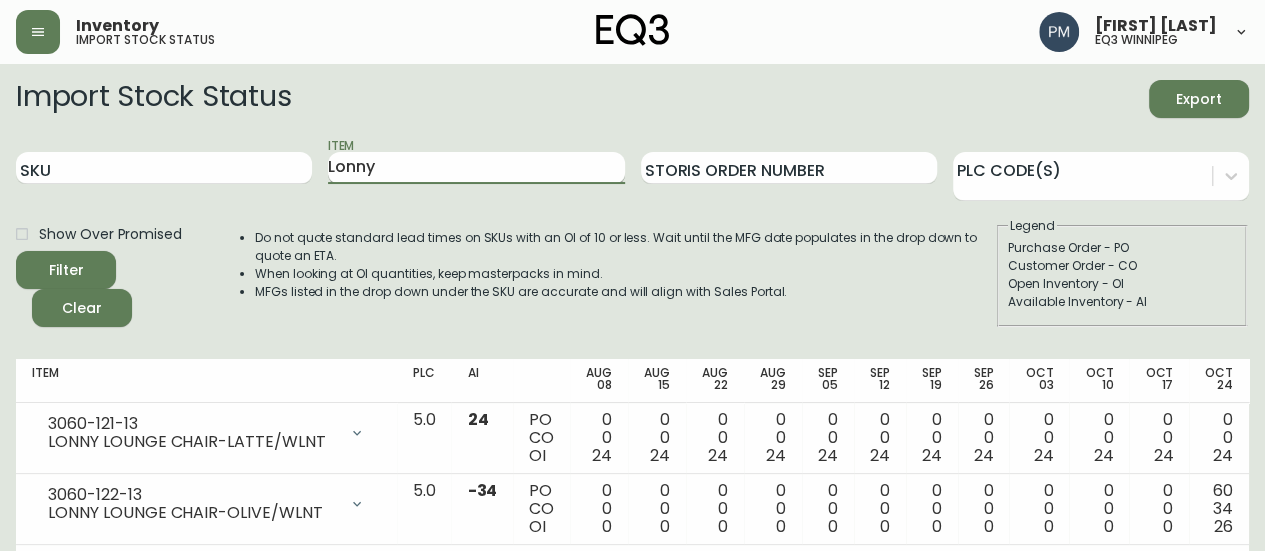 click on "Filter" at bounding box center (66, 270) 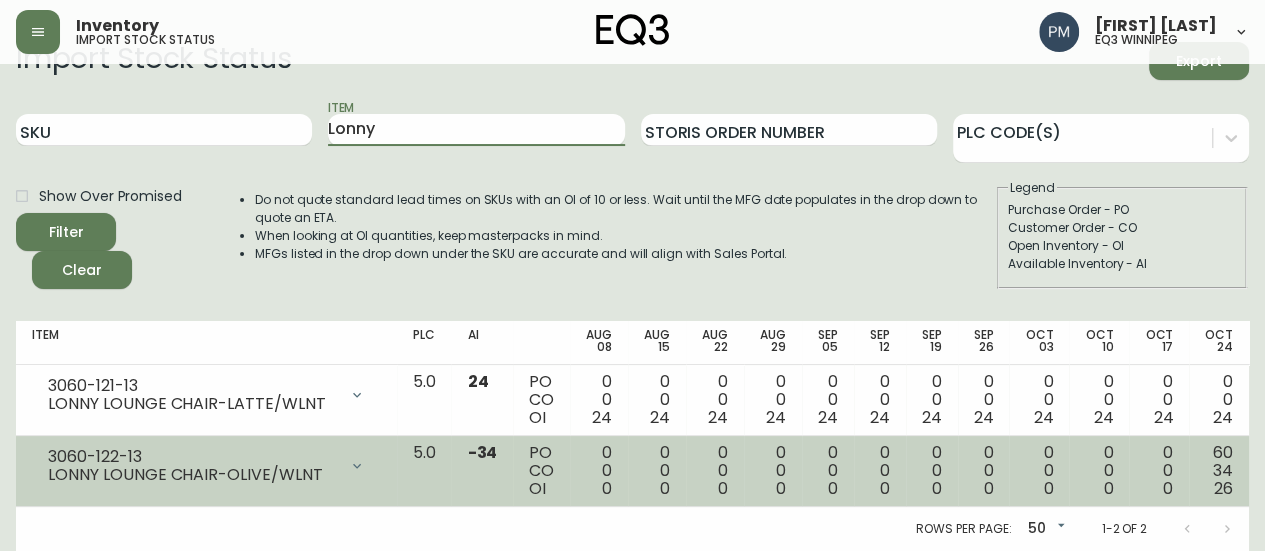 scroll, scrollTop: 52, scrollLeft: 0, axis: vertical 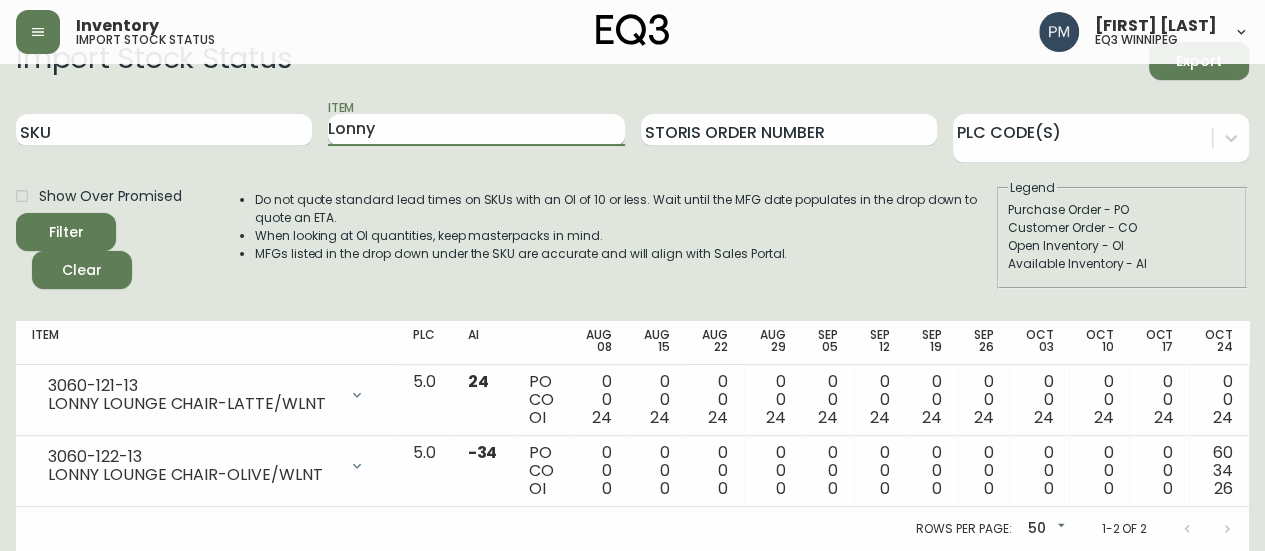 click on "Lonny" at bounding box center [476, 130] 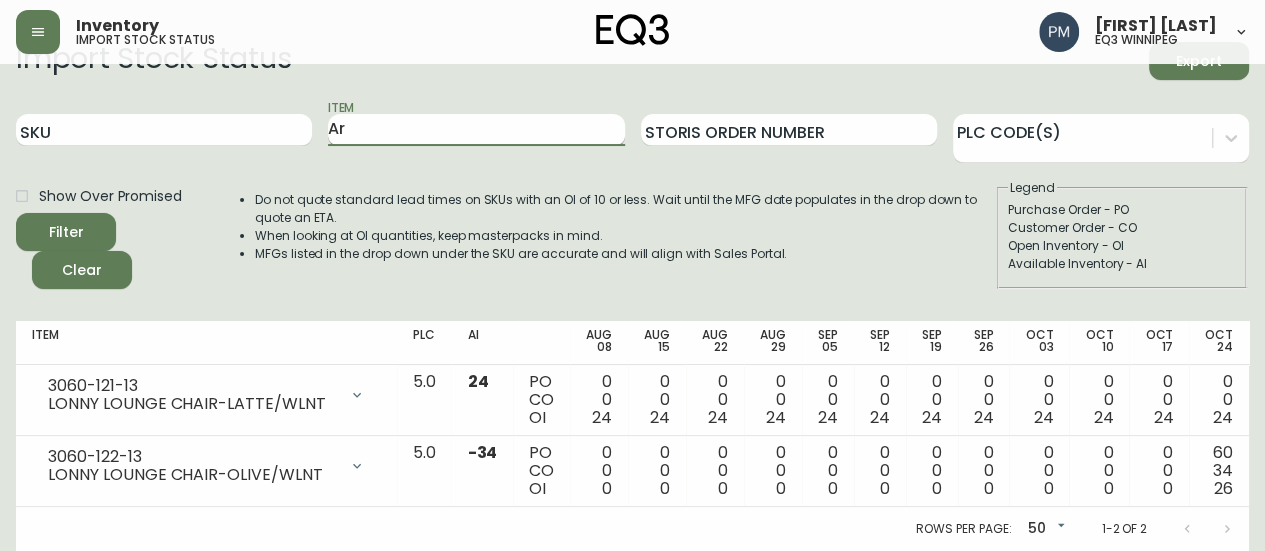 type on "A" 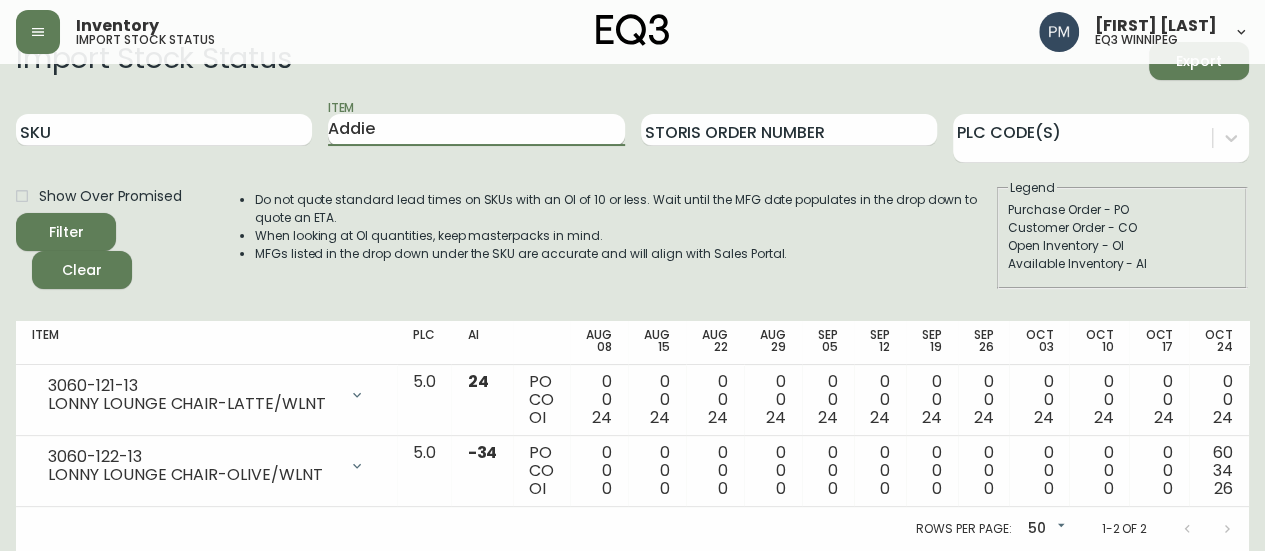 click on "Filter" at bounding box center [66, 232] 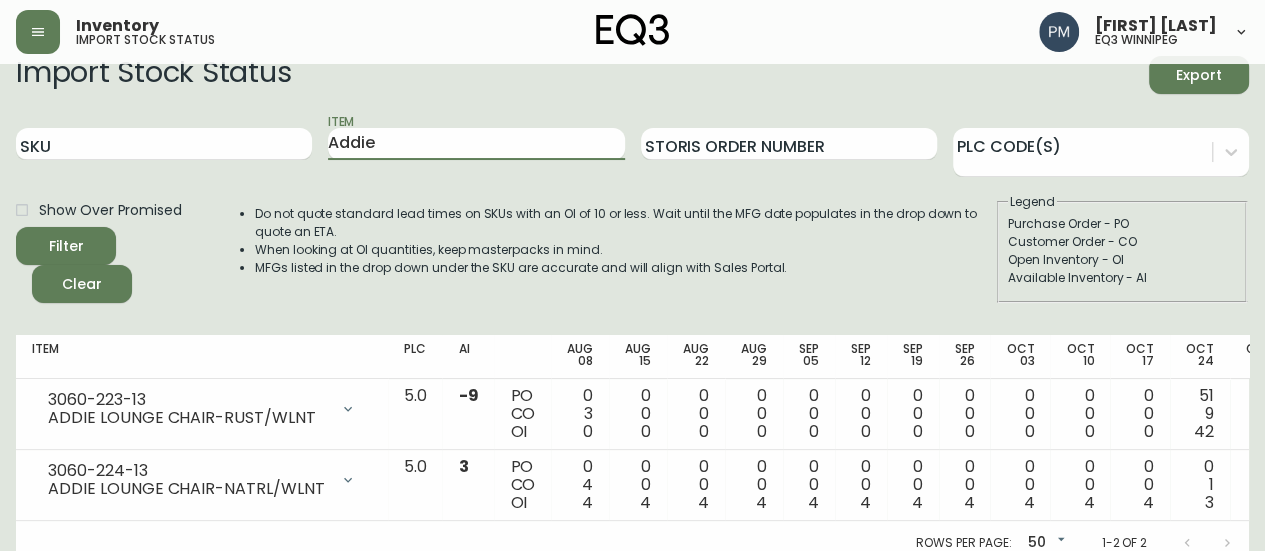 scroll, scrollTop: 52, scrollLeft: 0, axis: vertical 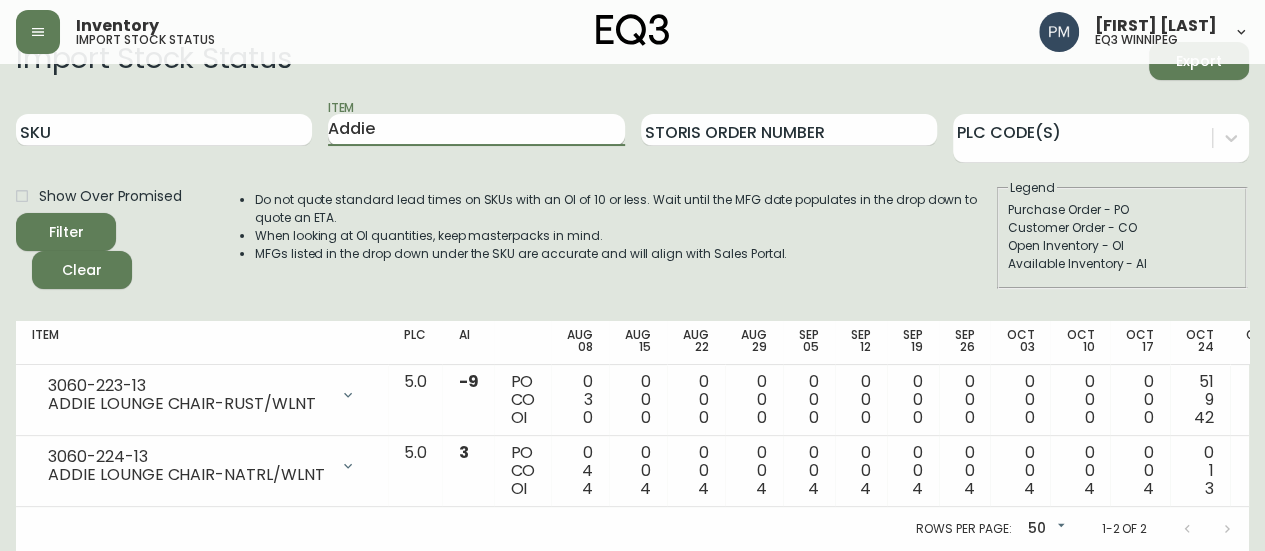 click on "Addie" at bounding box center [476, 130] 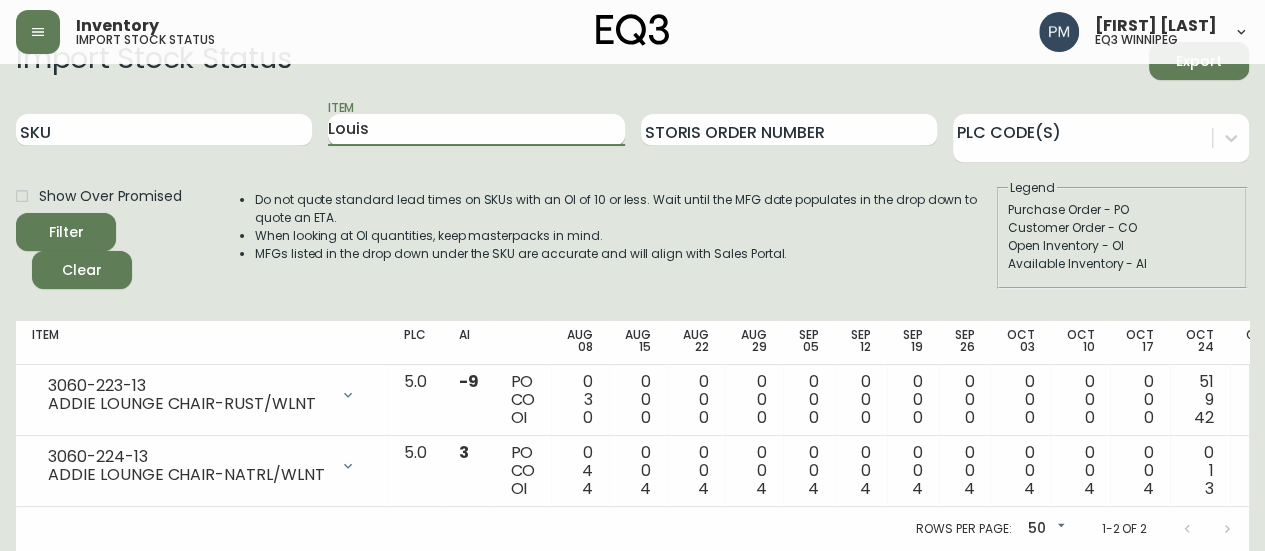 click on "Filter" at bounding box center (66, 232) 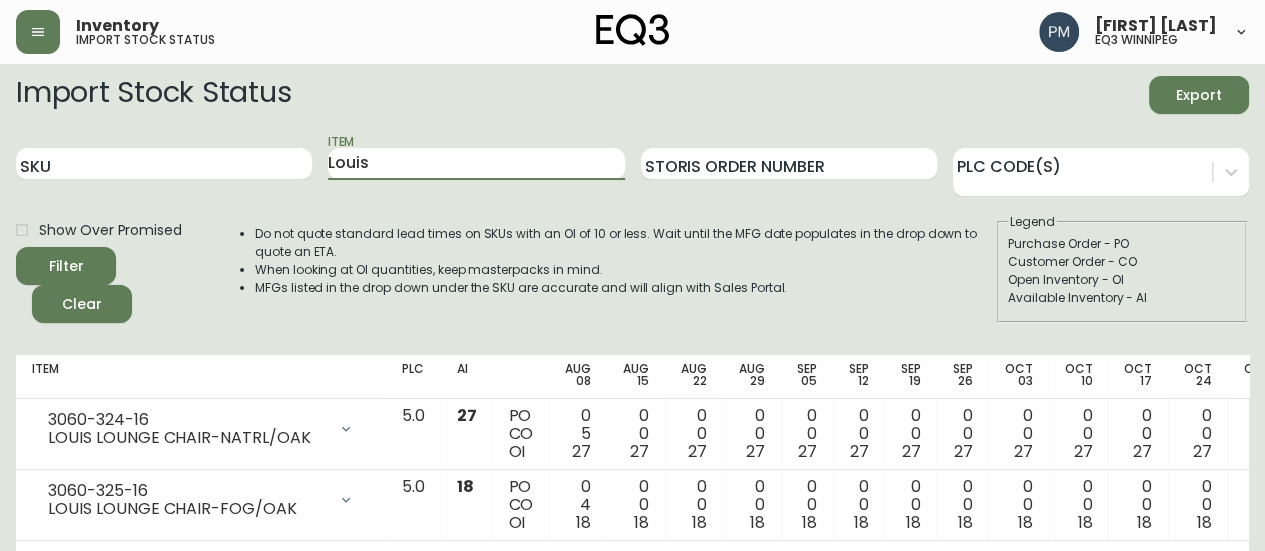 scroll, scrollTop: 52, scrollLeft: 0, axis: vertical 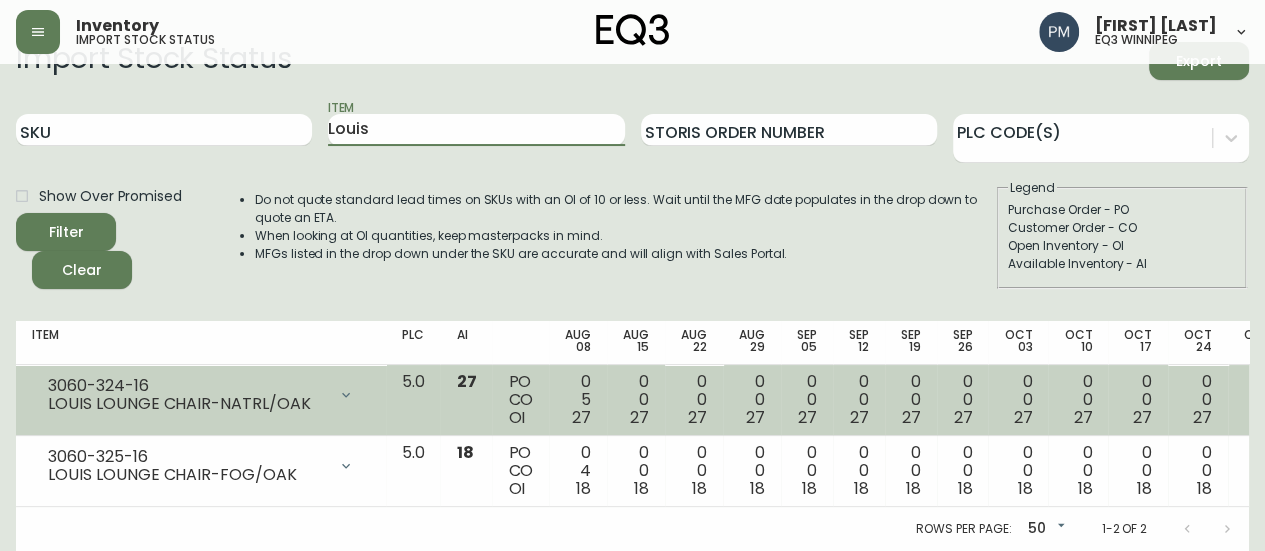 click on "27" at bounding box center [466, 381] 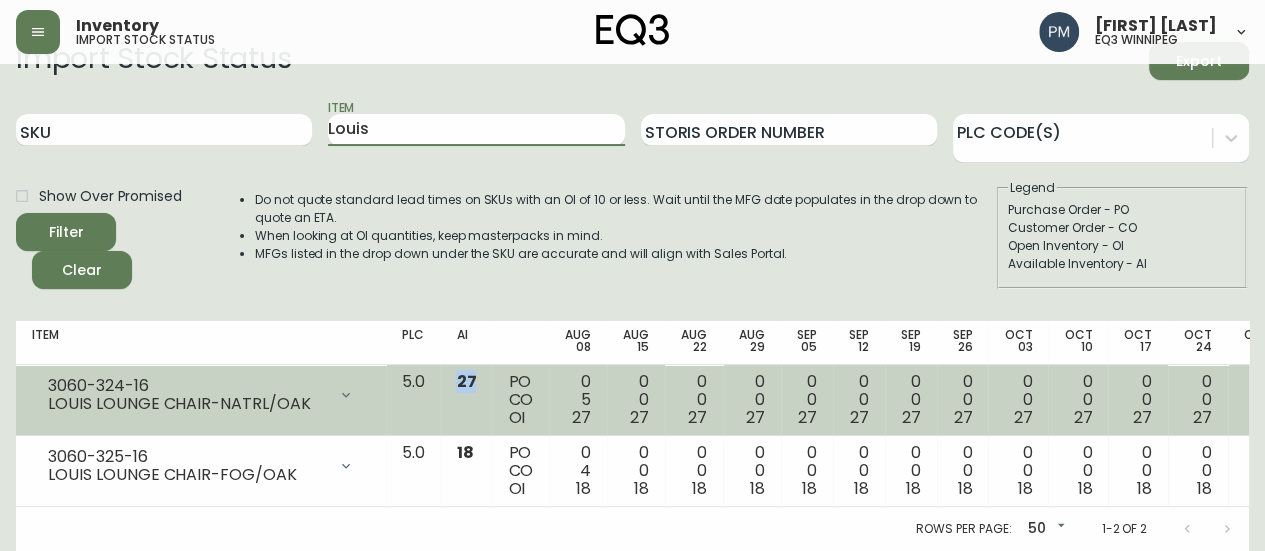 click on "27" at bounding box center [466, 381] 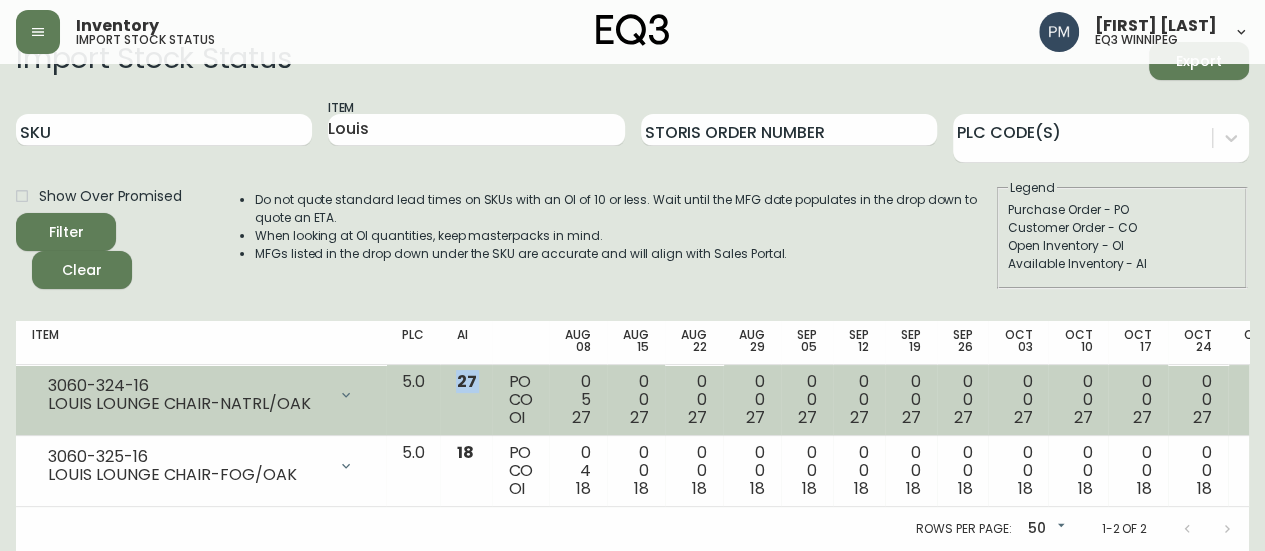 click on "27" at bounding box center (466, 381) 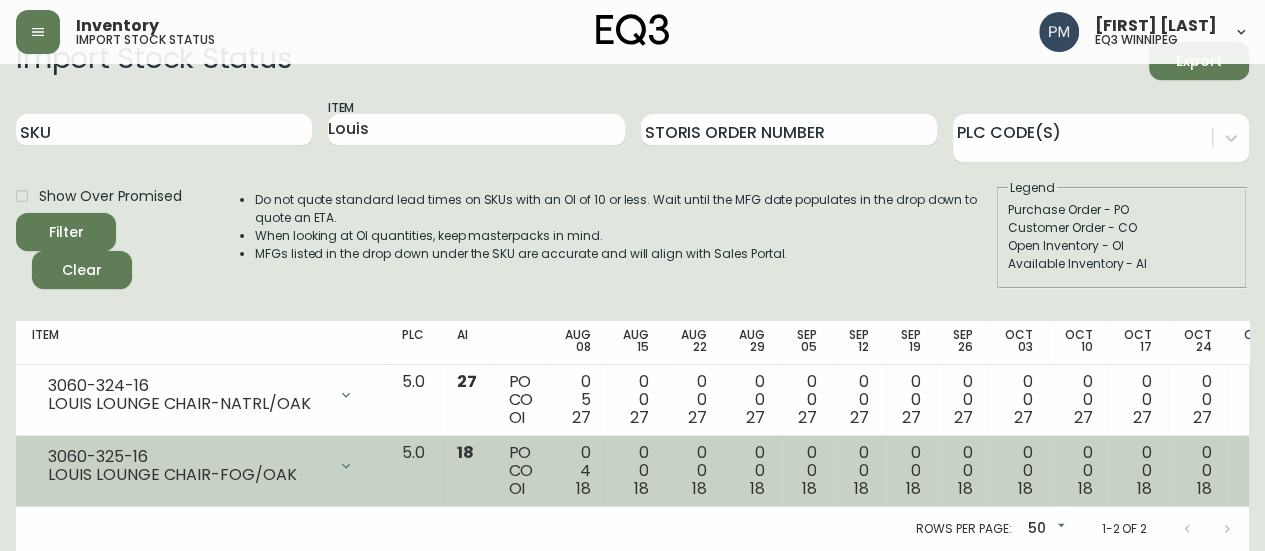 click on "18" at bounding box center [464, 452] 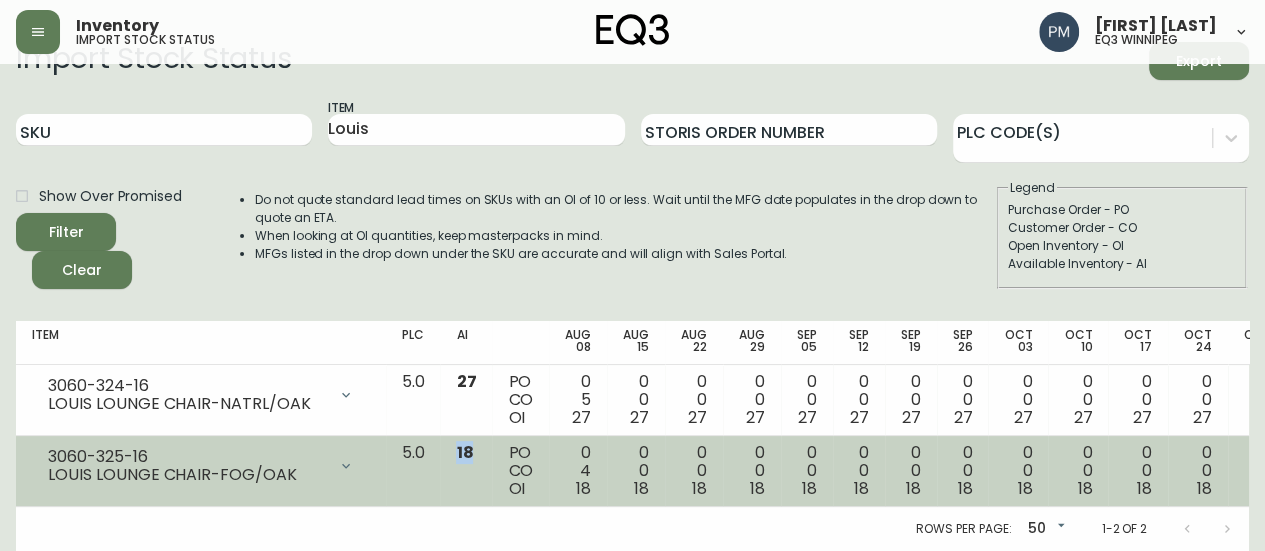 click on "18" at bounding box center [464, 452] 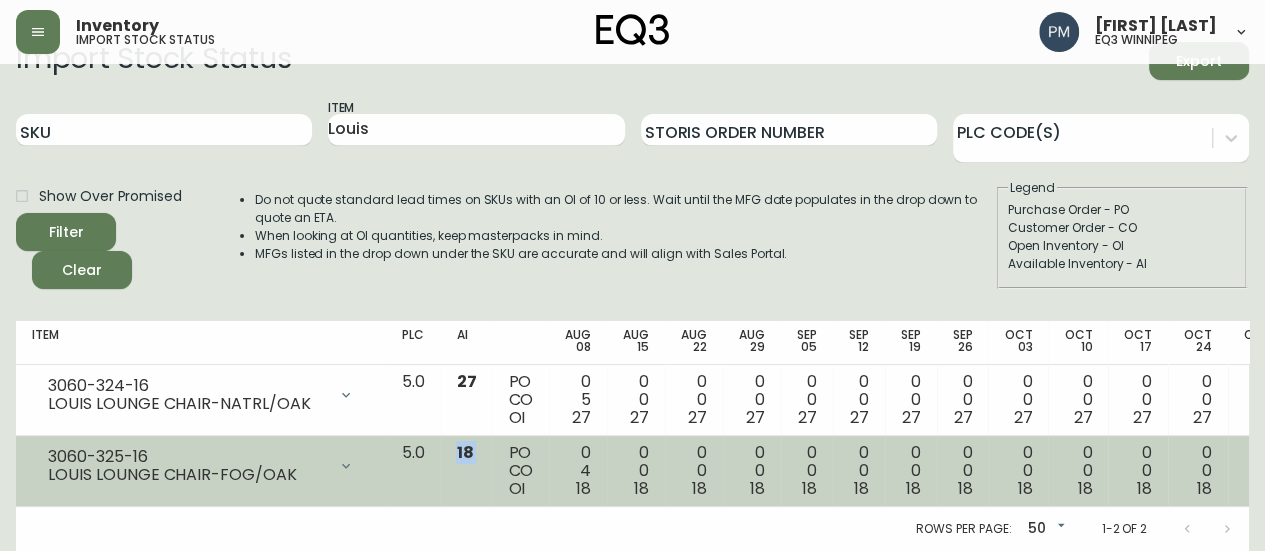 drag, startPoint x: 460, startPoint y: 440, endPoint x: 478, endPoint y: 426, distance: 22.803509 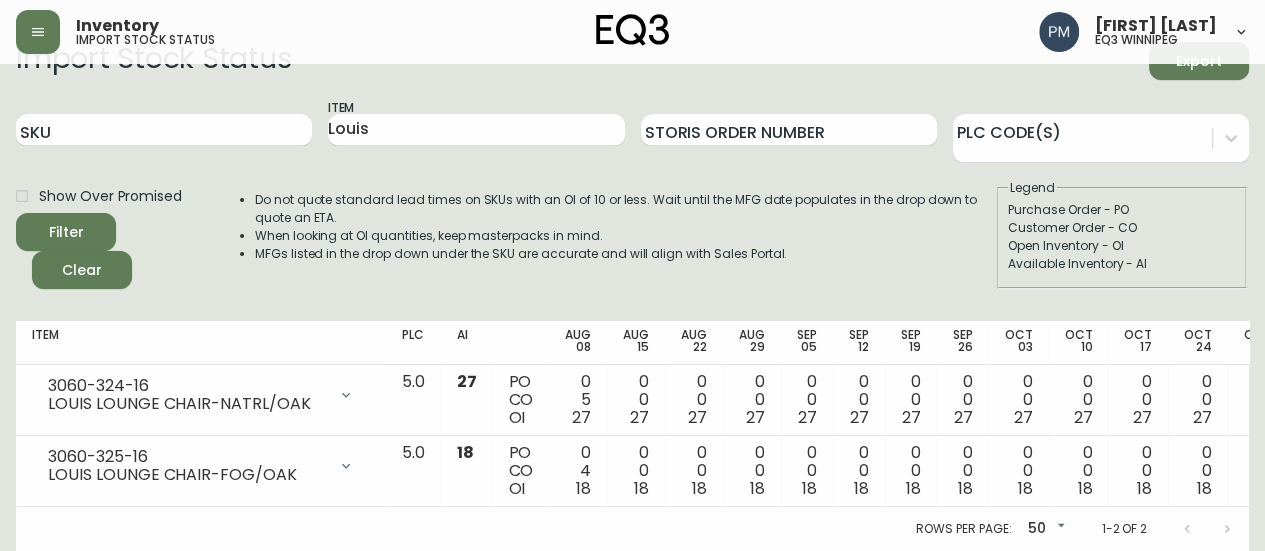 click on "Do not quote standard lead times on SKUs with an OI of 10 or less. Wait until the MFG date populates in the drop down to quote an ETA. When looking at OI quantities, keep masterpacks in mind. MFGs listed in the drop down under the SKU are accurate and will align with Sales Portal." at bounding box center [605, 234] 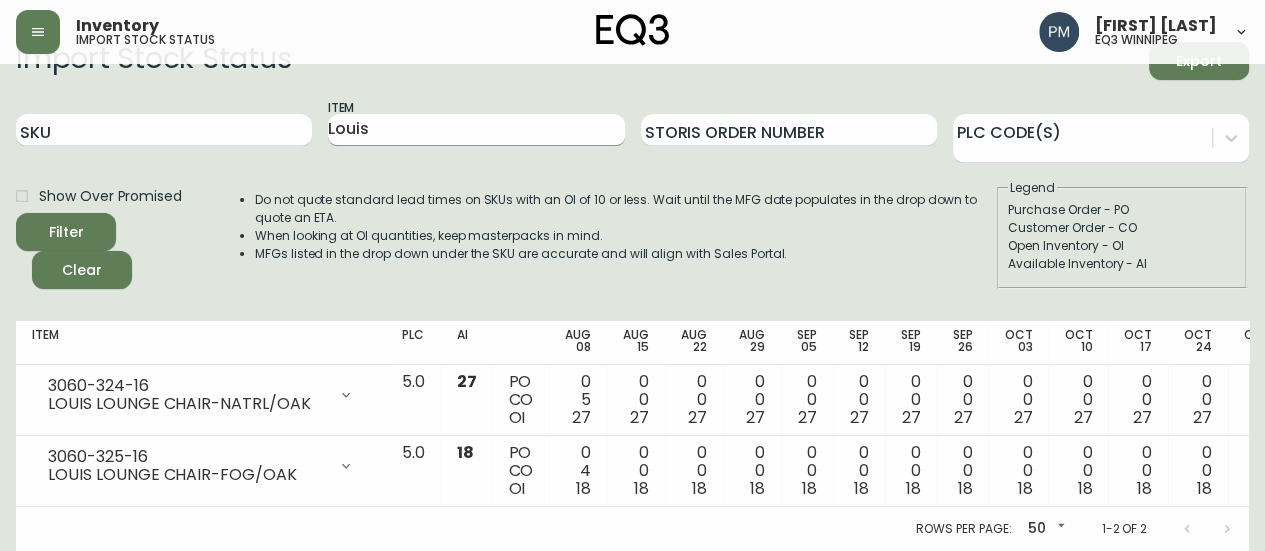 click on "Louis" at bounding box center (476, 130) 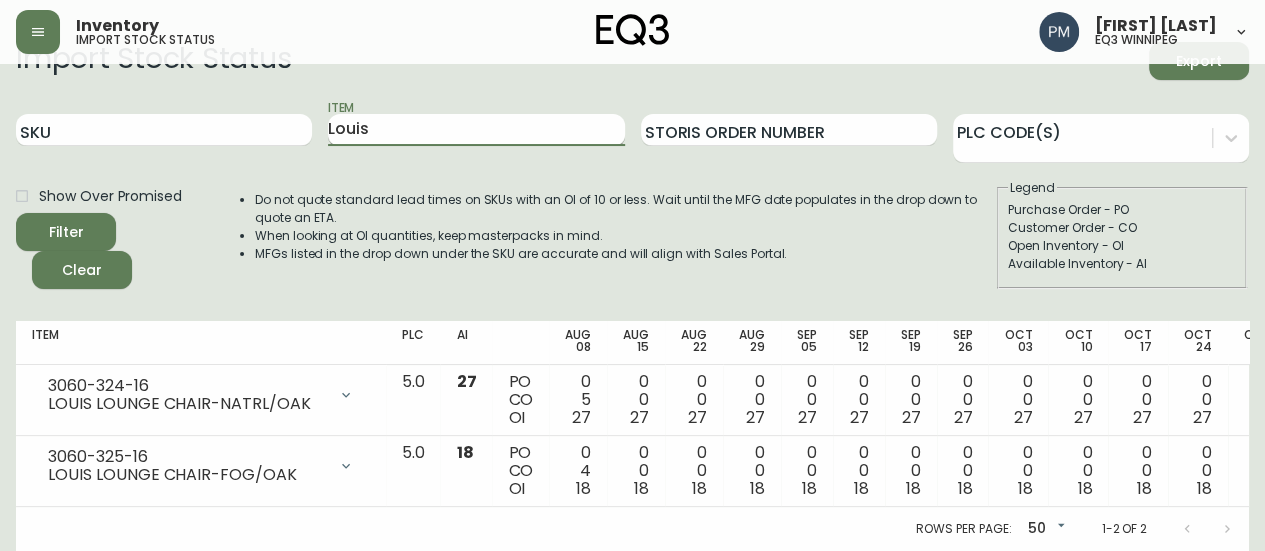 click on "Louis" at bounding box center [476, 130] 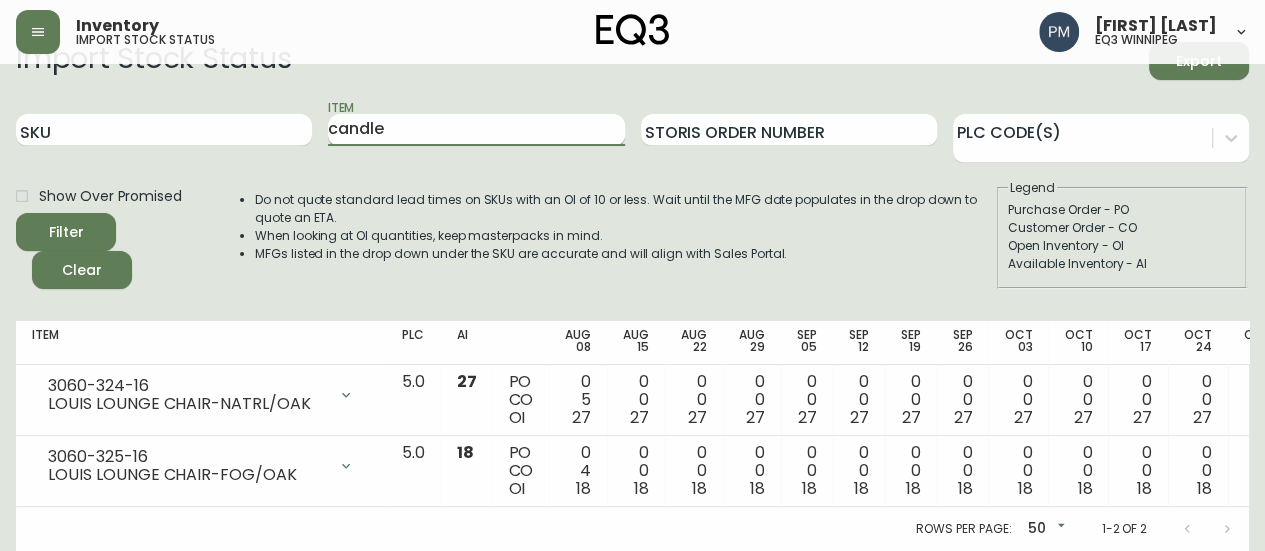 type on "candle" 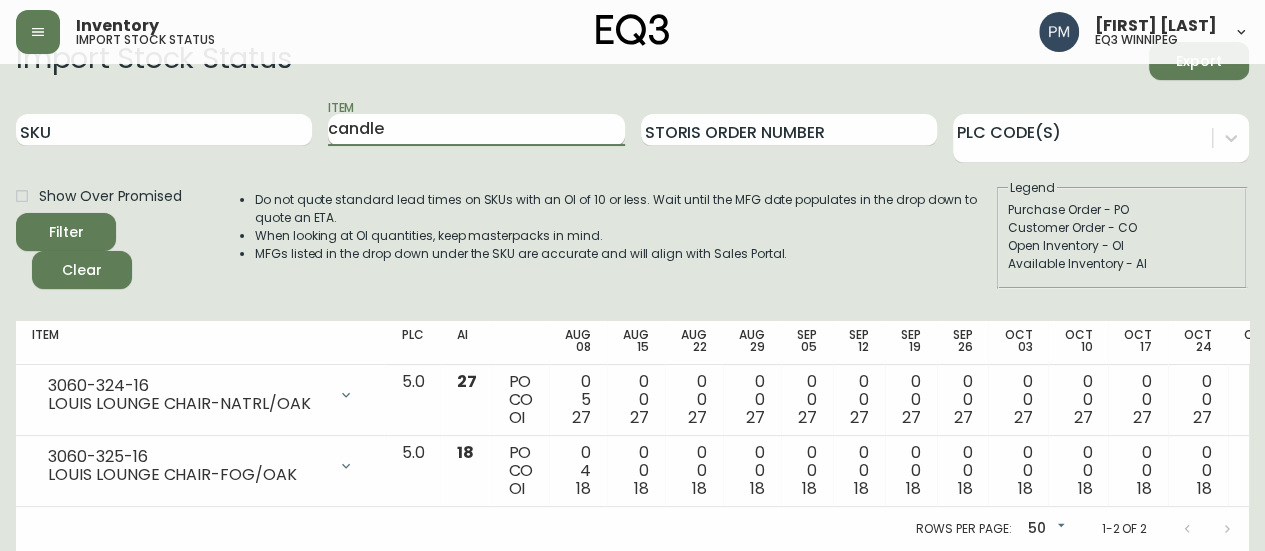 click on "Filter" at bounding box center (66, 232) 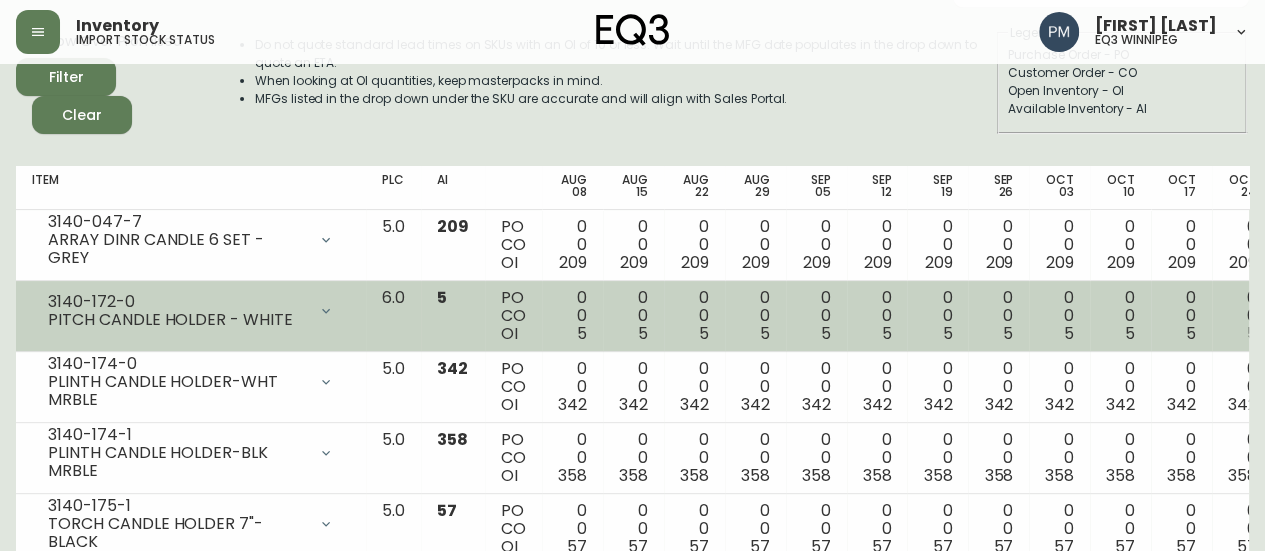 scroll, scrollTop: 200, scrollLeft: 0, axis: vertical 